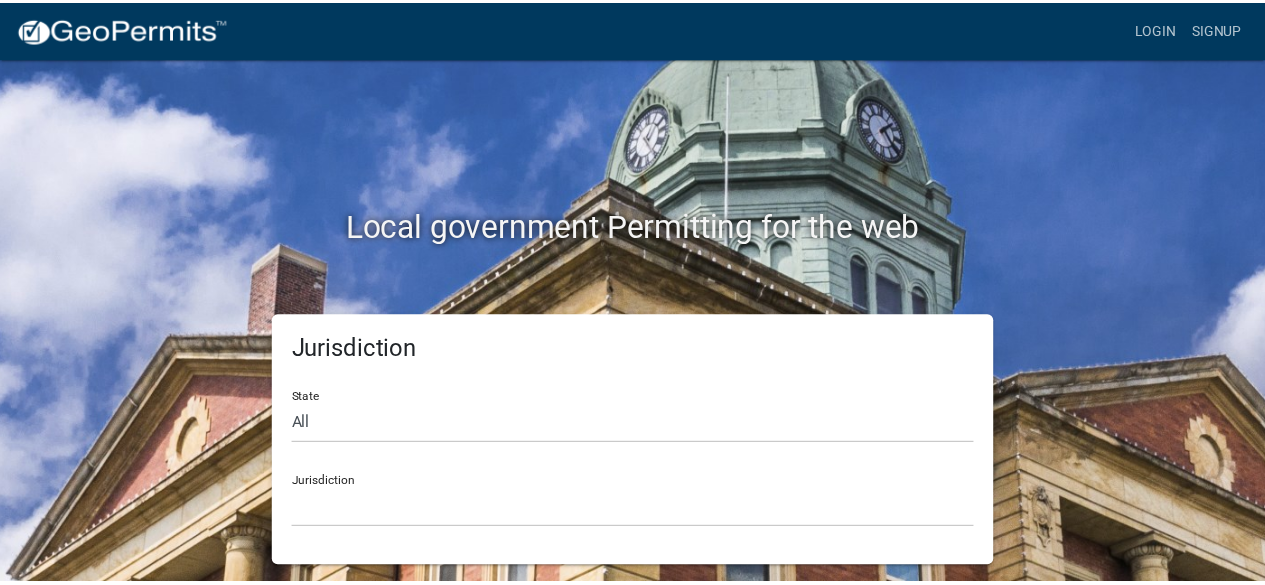 scroll, scrollTop: 0, scrollLeft: 0, axis: both 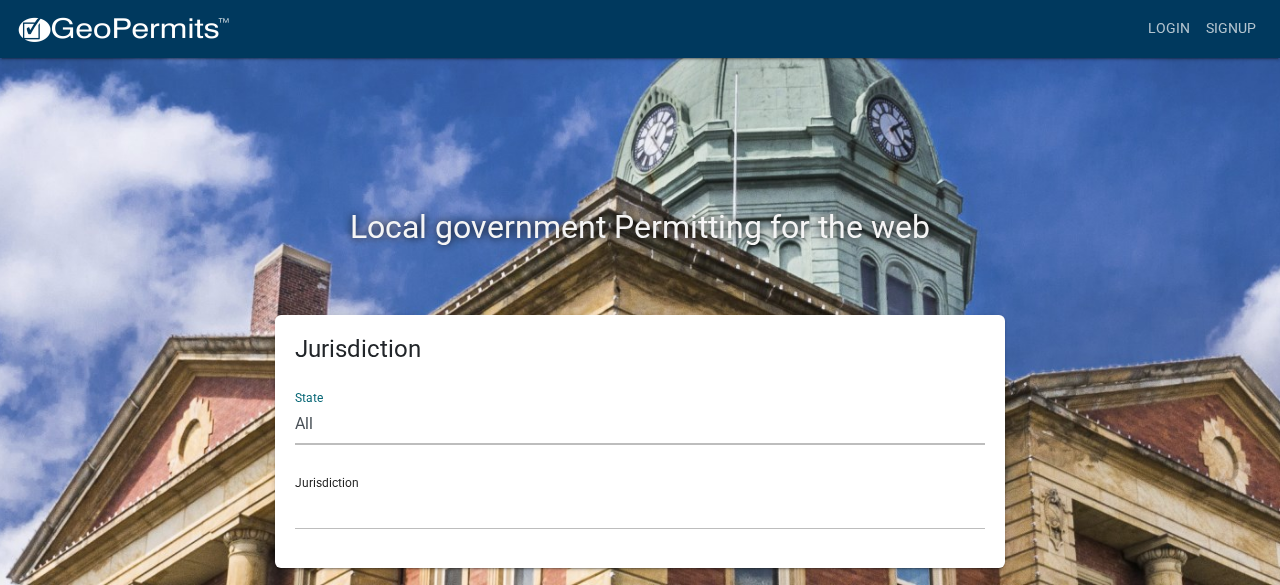 click on "All  Colorado   Georgia   Indiana   Iowa   Kansas   Minnesota   Ohio   South Carolina   Wisconsin" 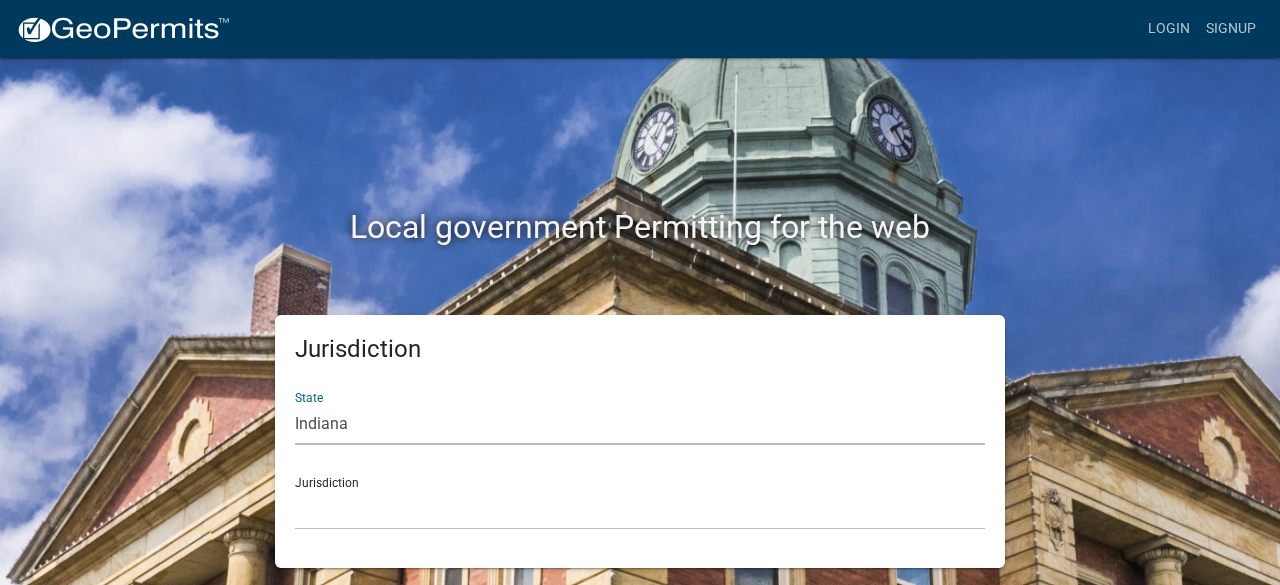 click on "All  Colorado   Georgia   Indiana   Iowa   Kansas   Minnesota   Ohio   South Carolina   Wisconsin" 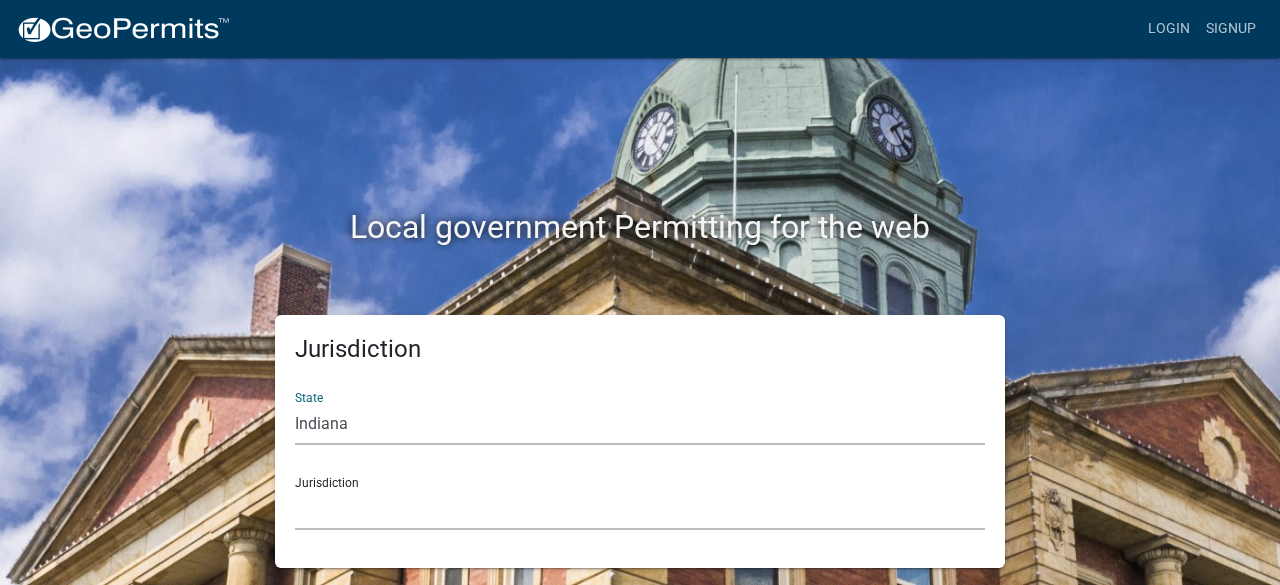 click on "City of Charlestown, Indiana City of Jeffersonville, Indiana City of Logansport, Indiana Decatur County, Indiana Grant County, Indiana Howard County, Indiana Huntington County, Indiana Jasper County, Indiana Kosciusko County, Indiana La Porte County, Indiana Miami County, Indiana Montgomery County, Indiana Morgan County, Indiana Newton County, Indiana Porter County, Indiana River Ridge Development Authority, Indiana Tippecanoe County, Indiana Vigo County, Indiana Wells County, Indiana Whitley County, Indiana" 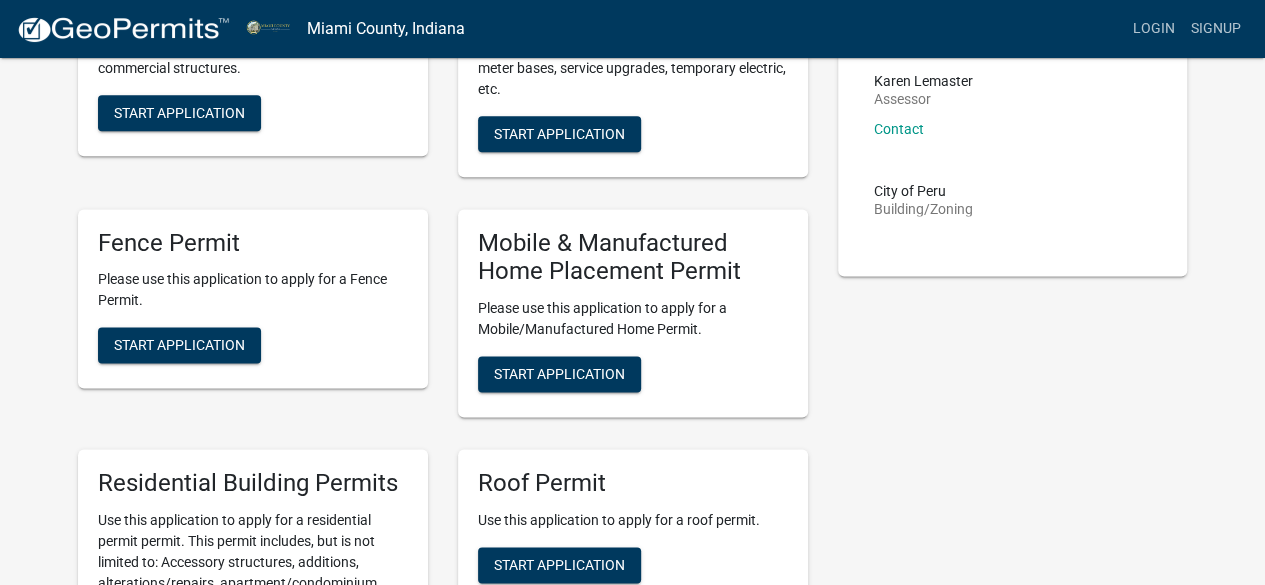 scroll, scrollTop: 1237, scrollLeft: 0, axis: vertical 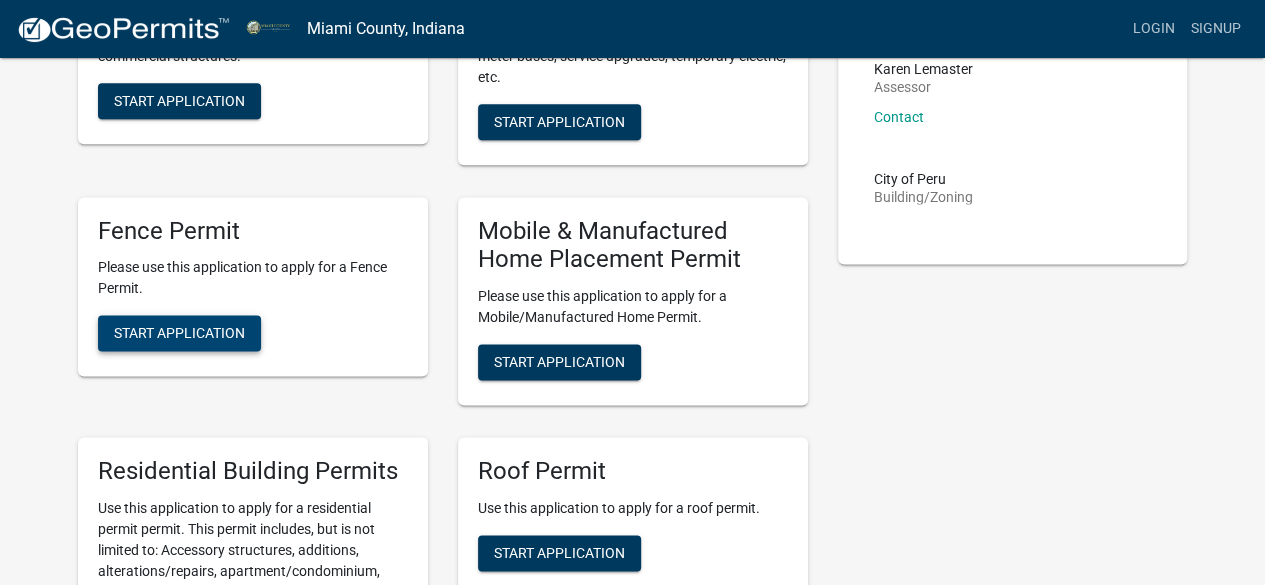click on "Start Application" at bounding box center (179, 333) 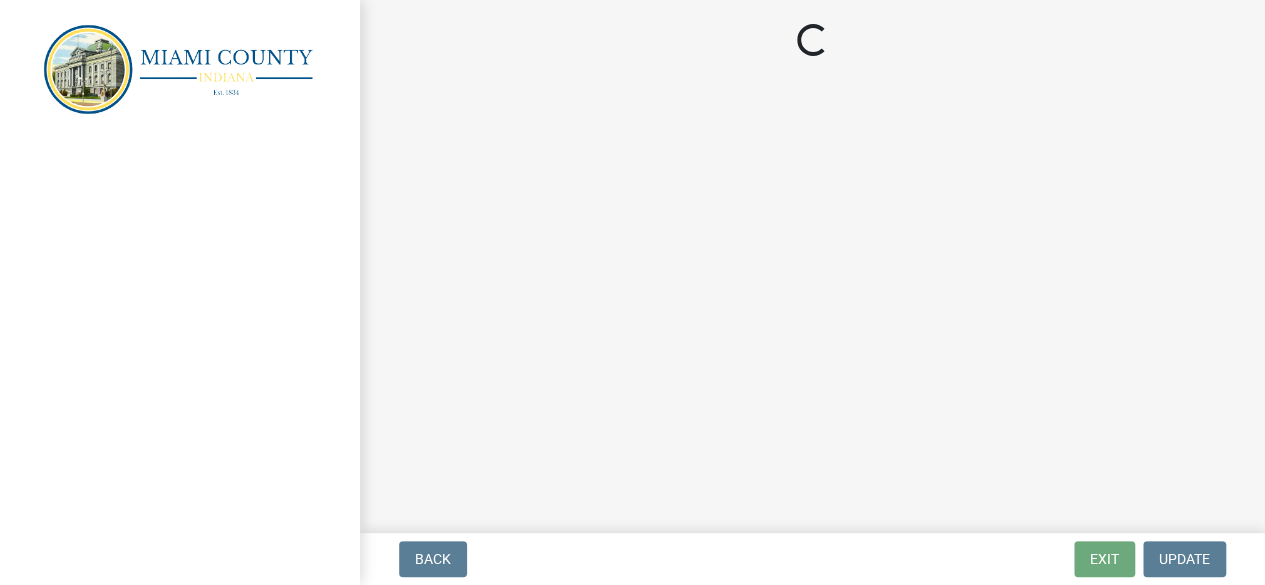 scroll, scrollTop: 0, scrollLeft: 0, axis: both 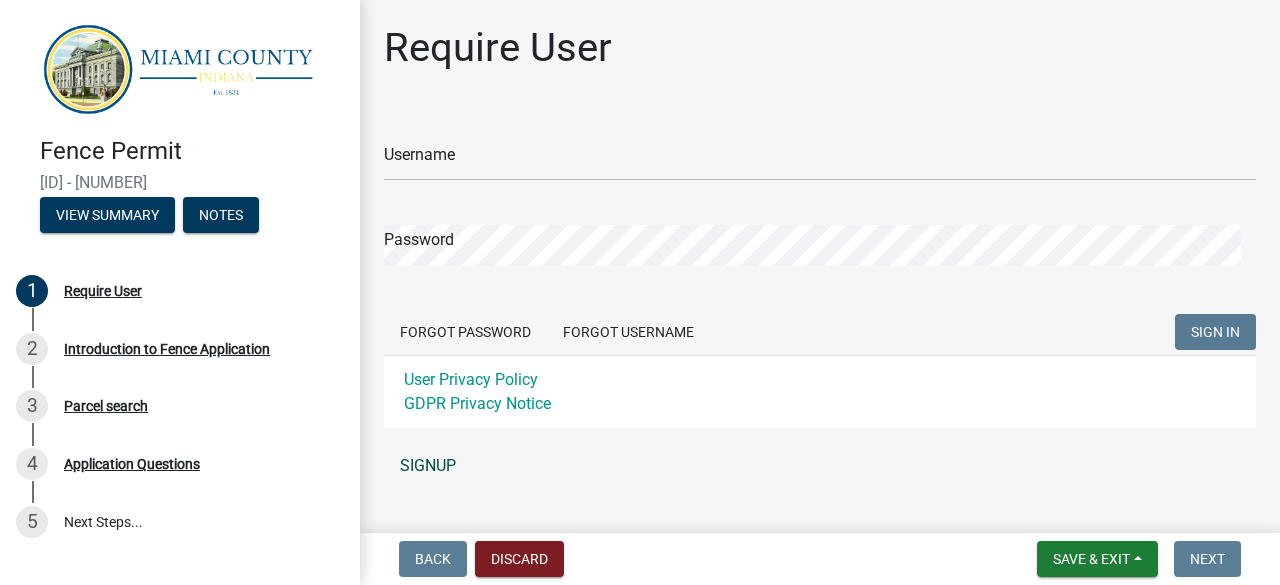 click on "SIGNUP" 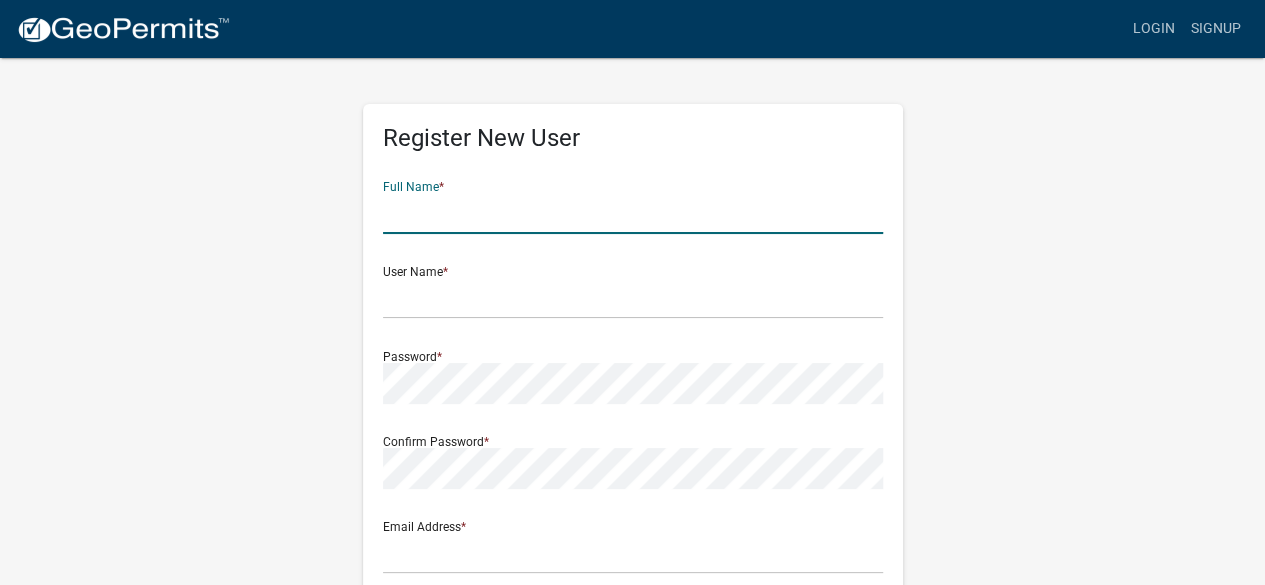 click 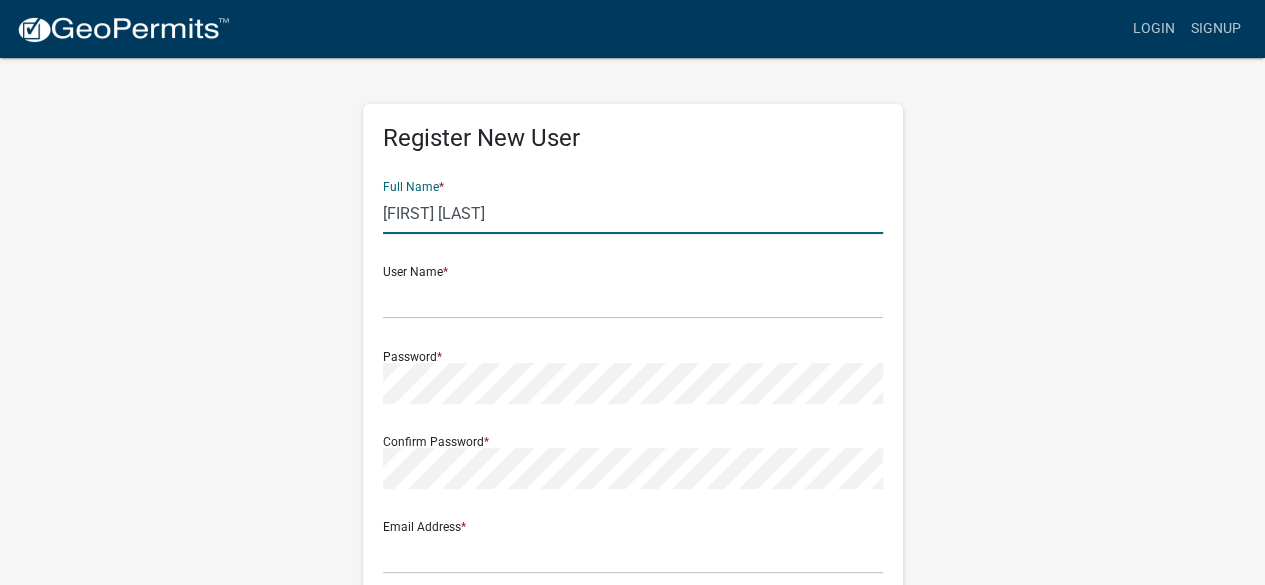 type on "Teresa Price" 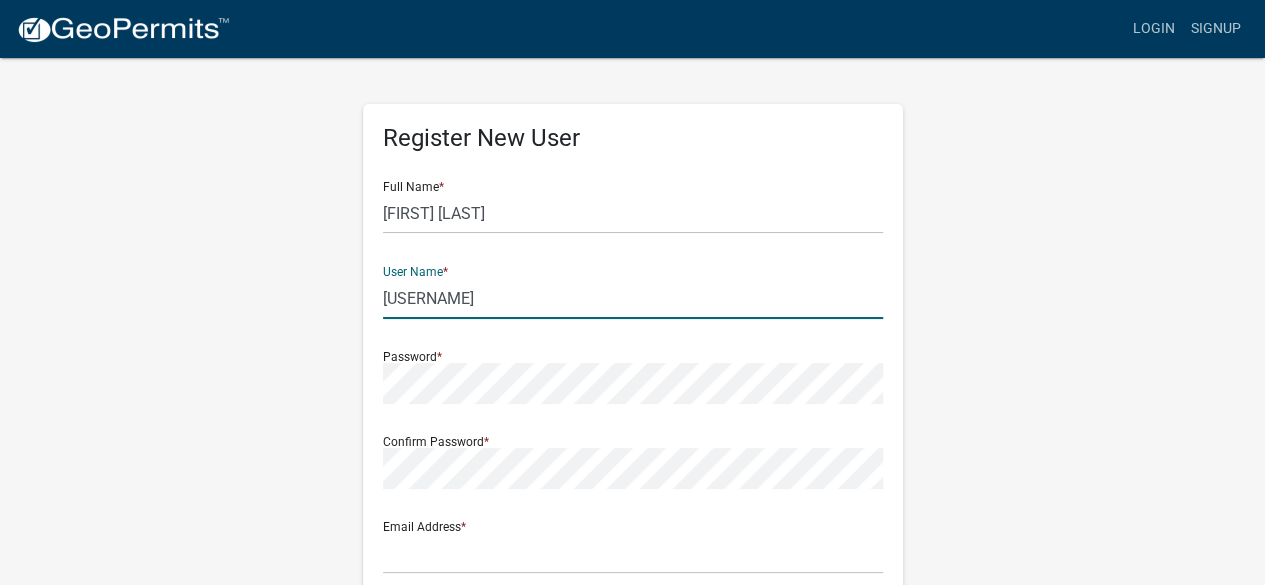 type on "teresaprice307" 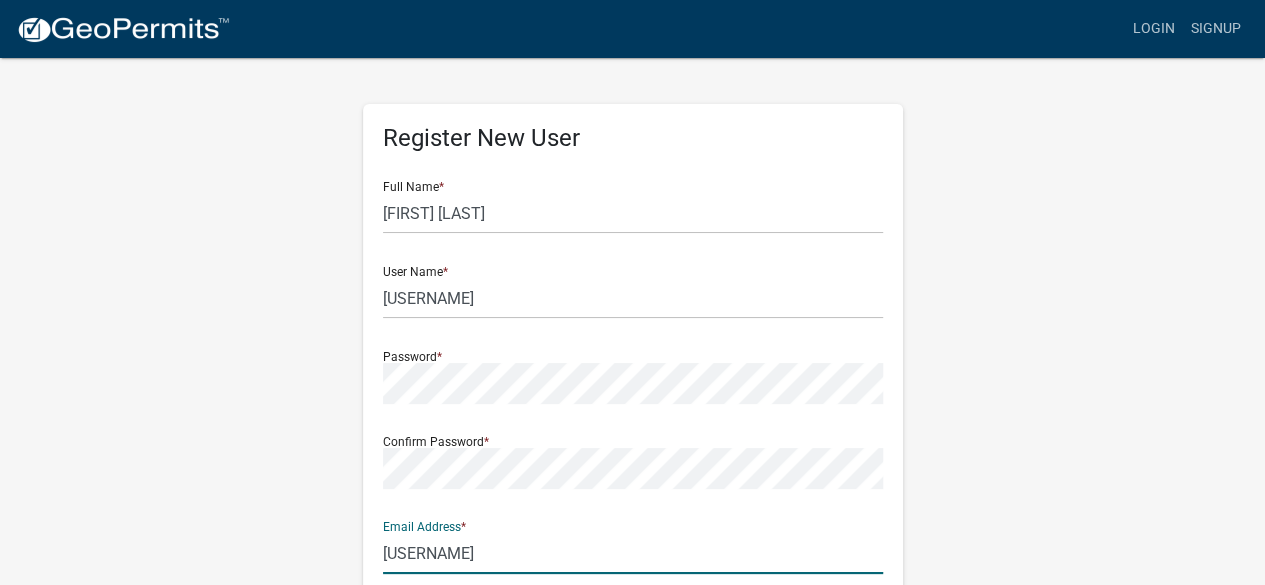 type on "[EMAIL]" 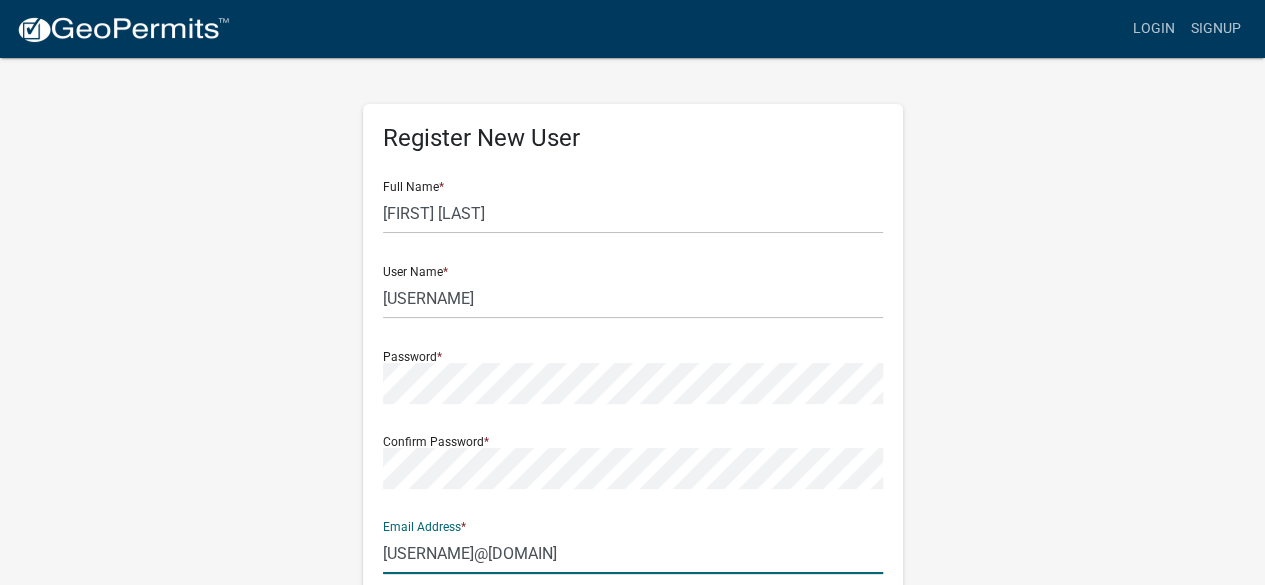 type on "5488 East Mill Street" 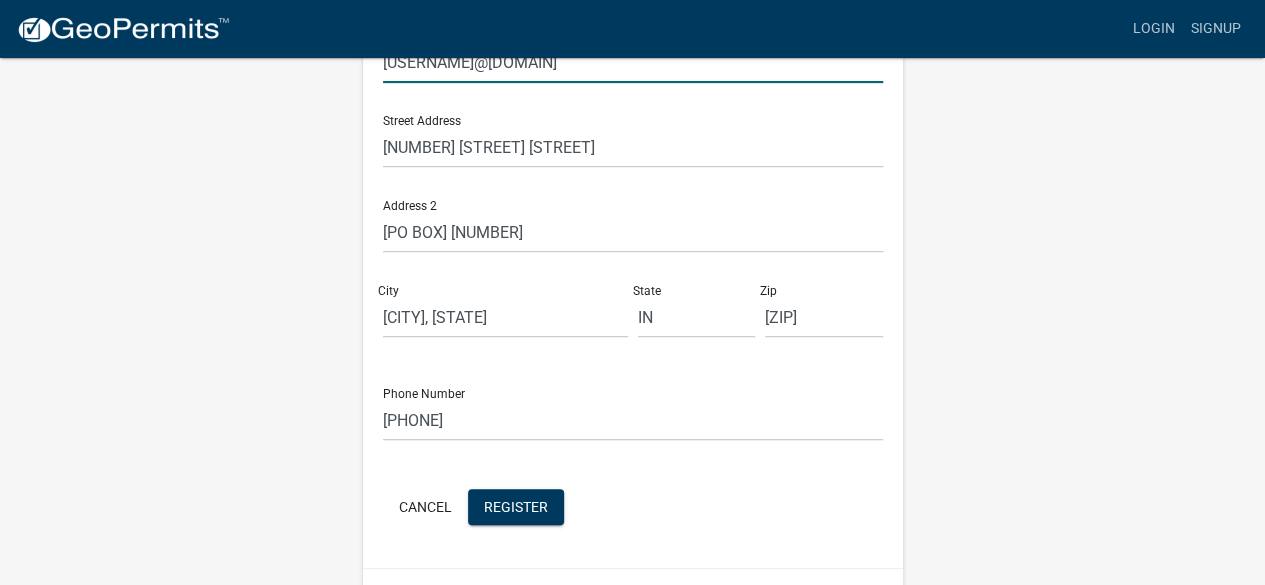 scroll, scrollTop: 540, scrollLeft: 0, axis: vertical 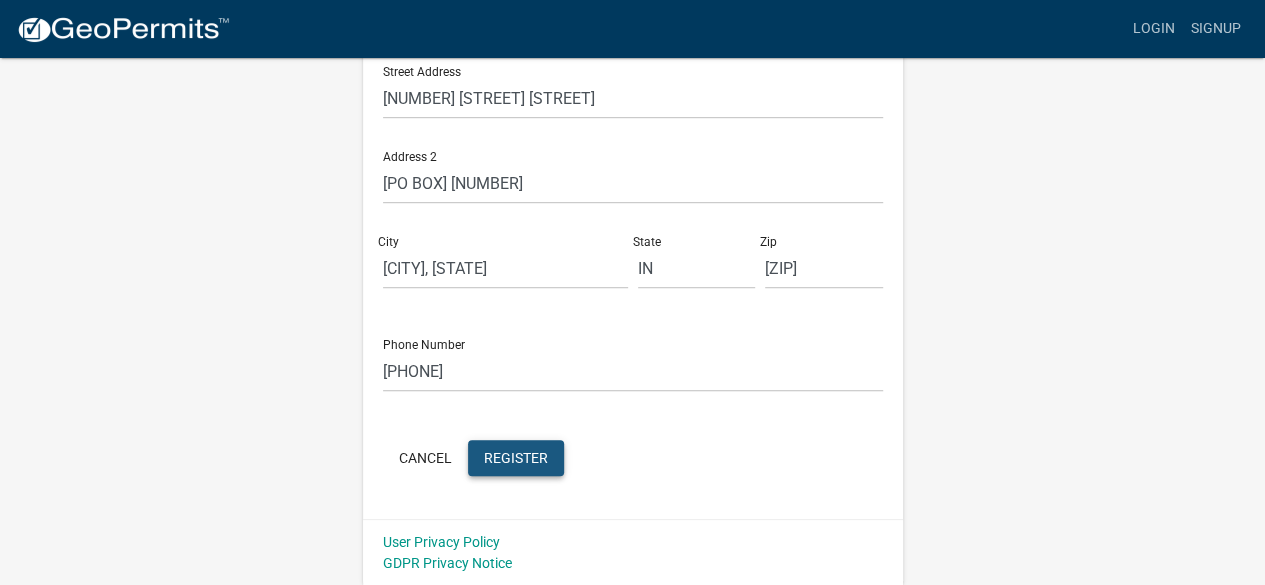 click on "Register" 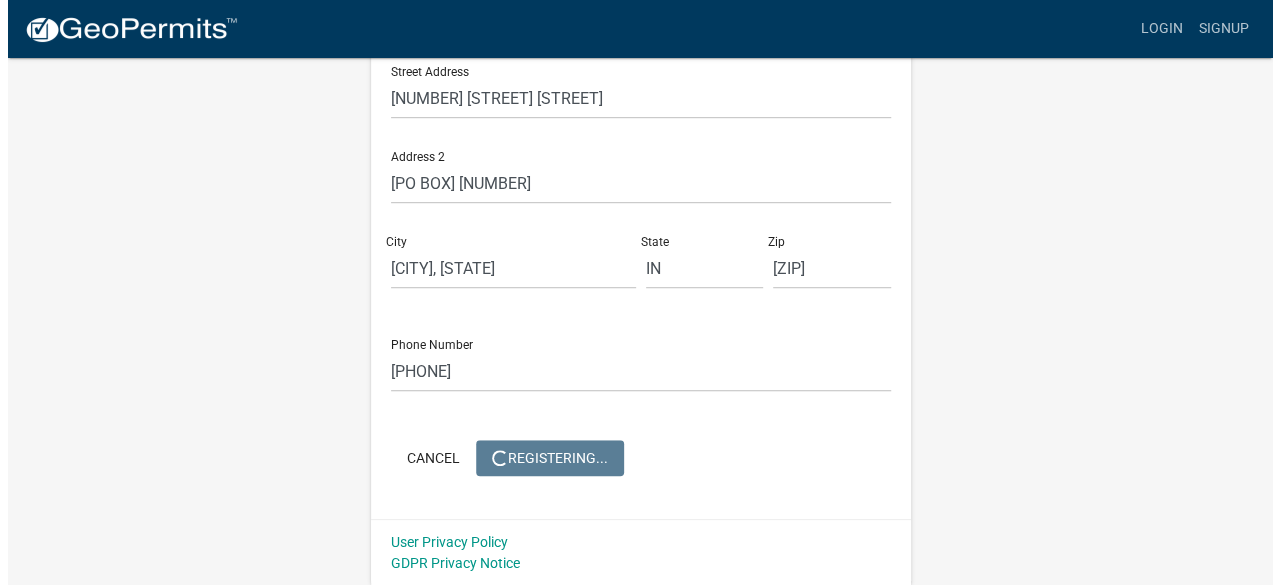 scroll, scrollTop: 0, scrollLeft: 0, axis: both 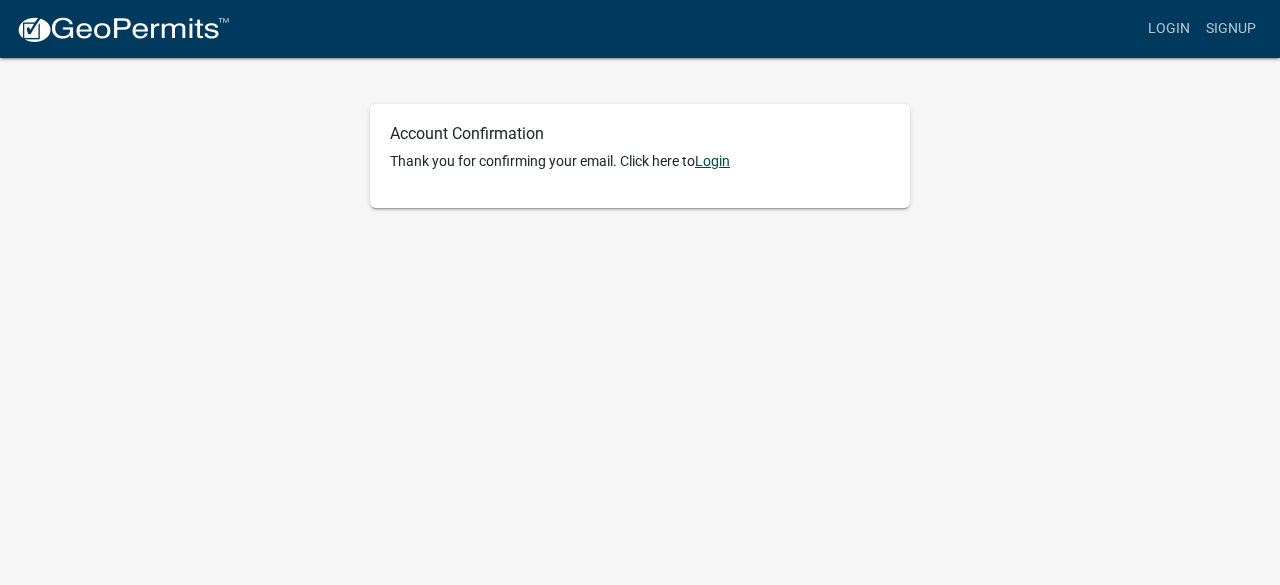 click on "Login" 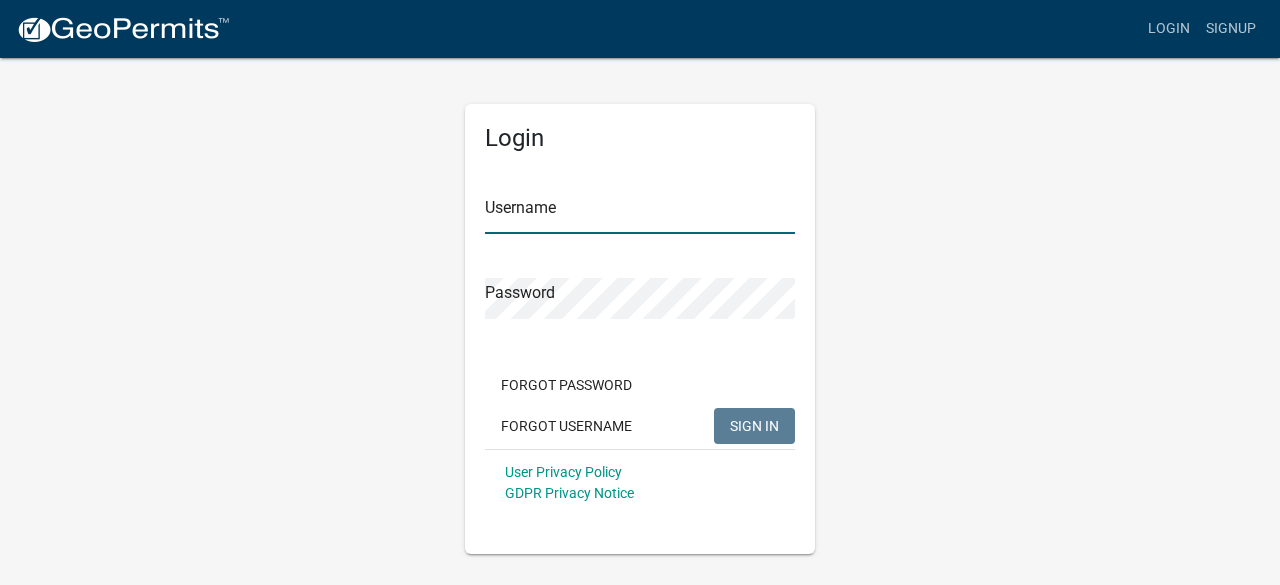 click on "Username" at bounding box center (640, 213) 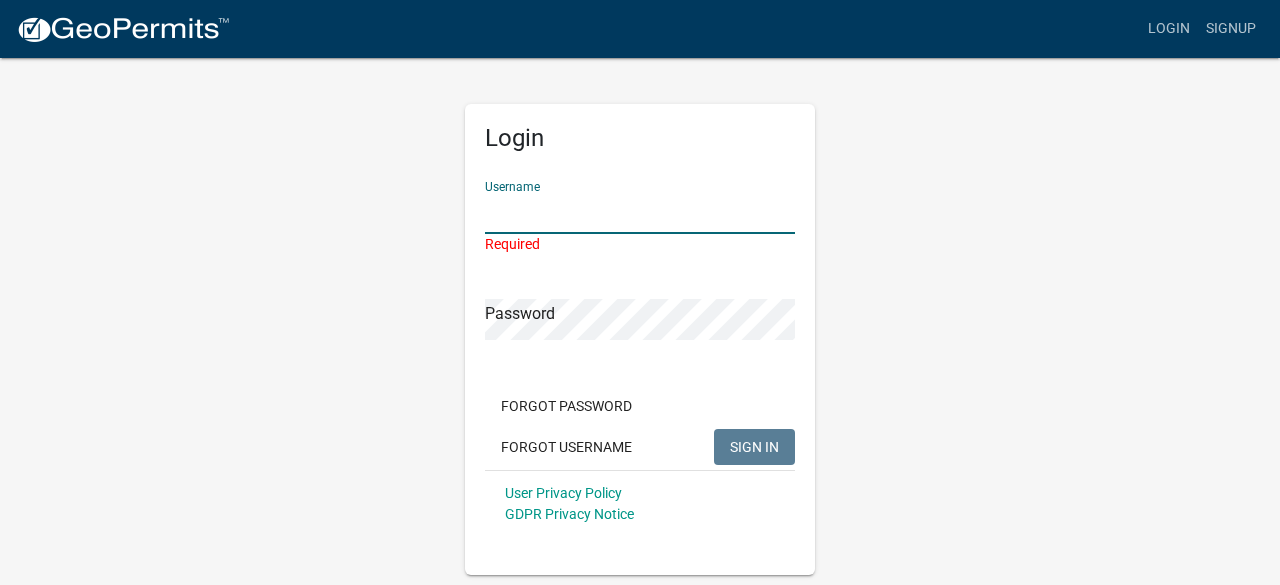 type on "[USERNAME]" 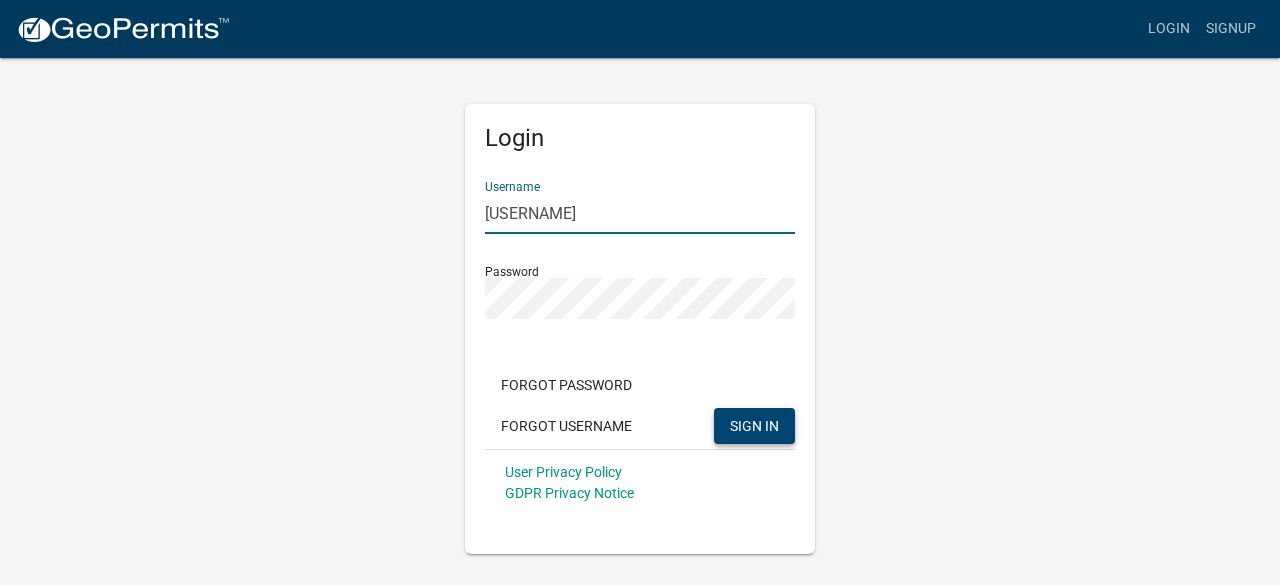 click on "SIGN IN" 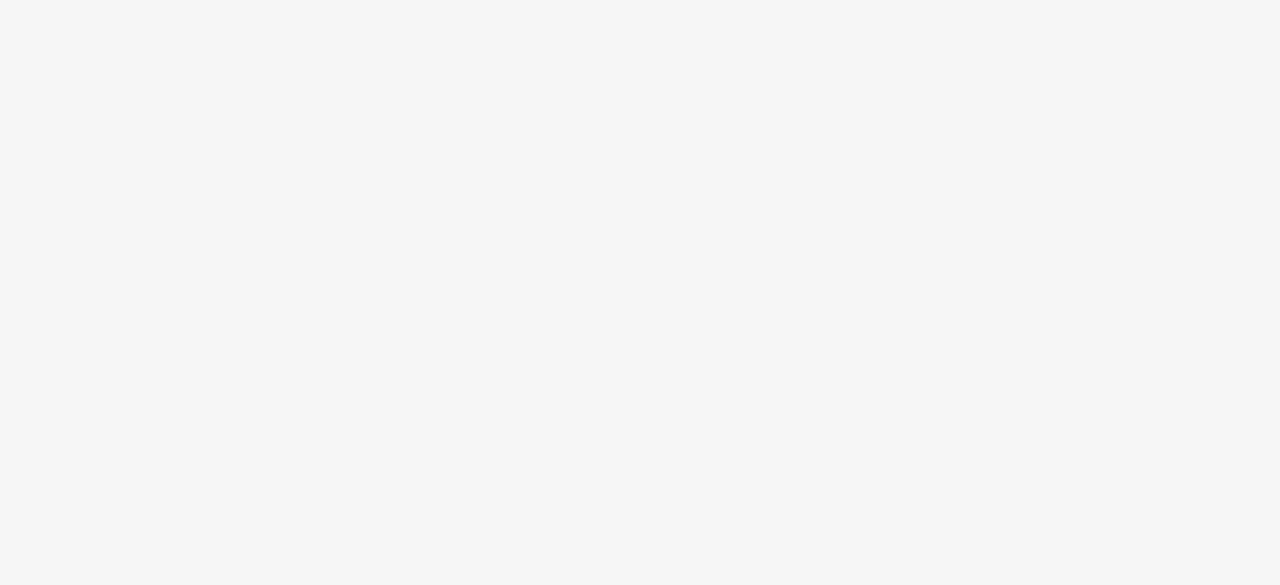 scroll, scrollTop: 0, scrollLeft: 0, axis: both 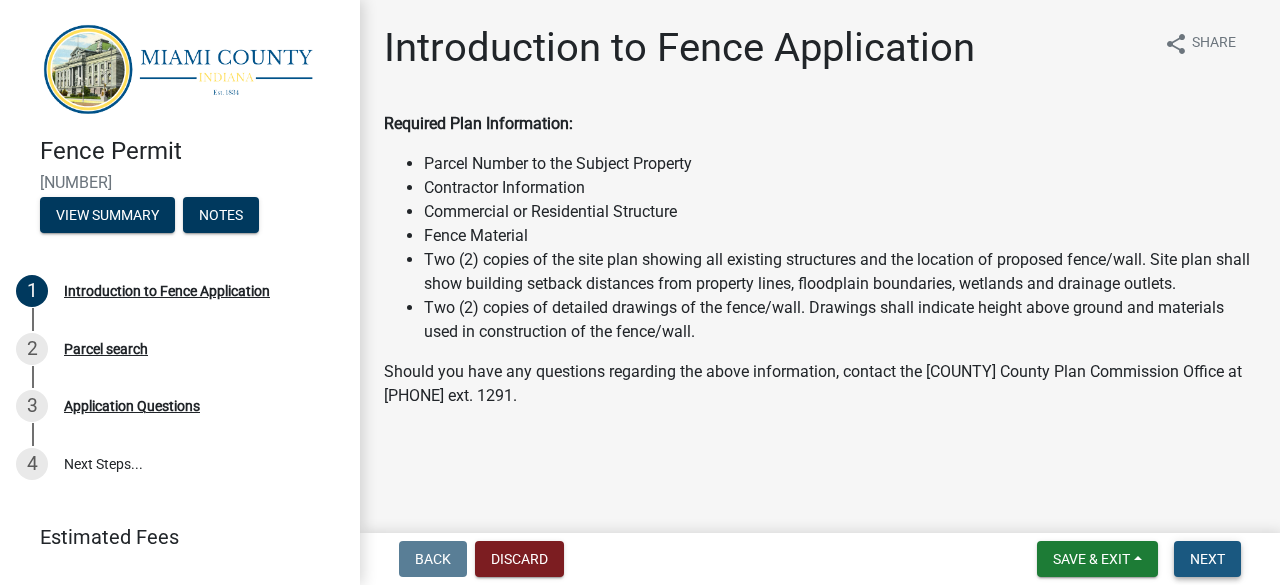 click on "Next" at bounding box center [1207, 559] 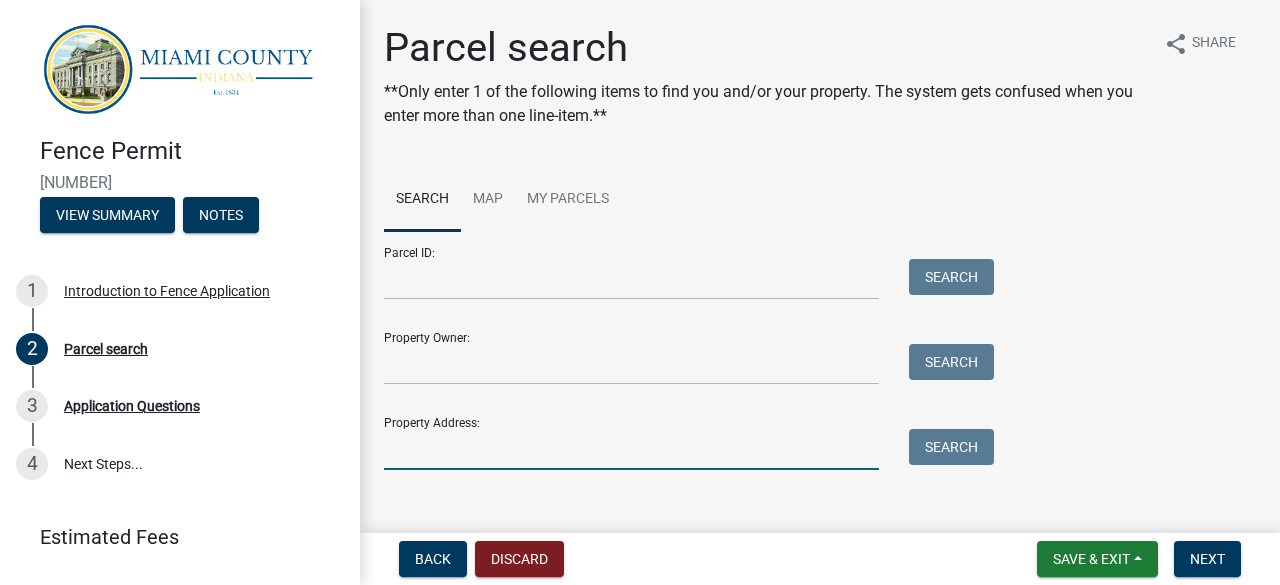 click on "Property Address:" at bounding box center (631, 449) 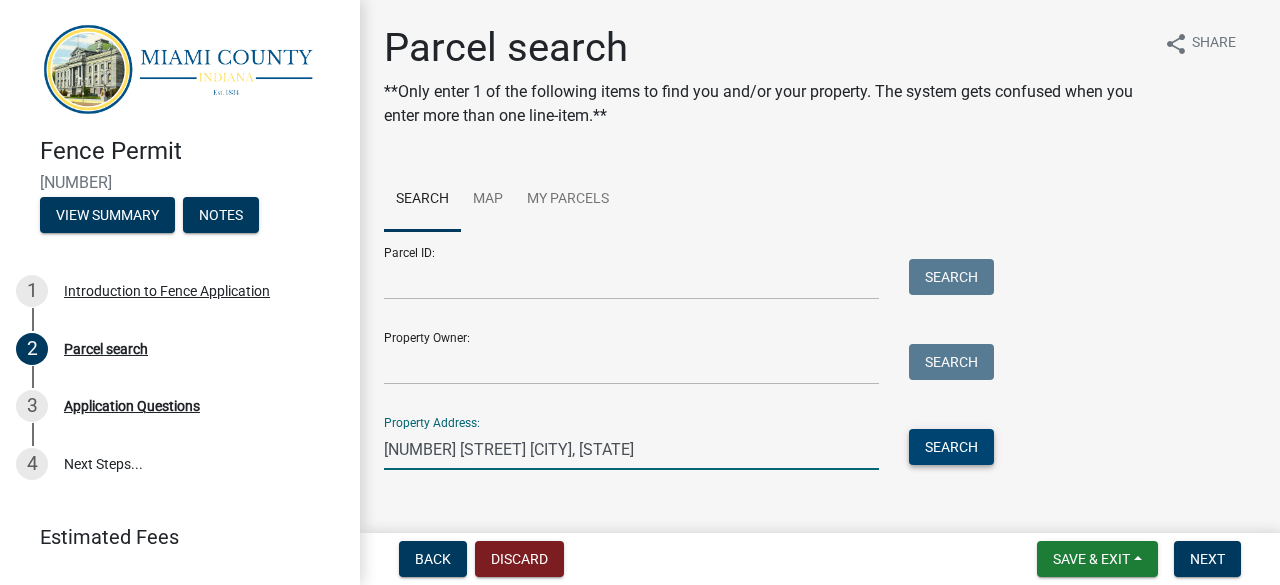 click on "Search" at bounding box center [951, 447] 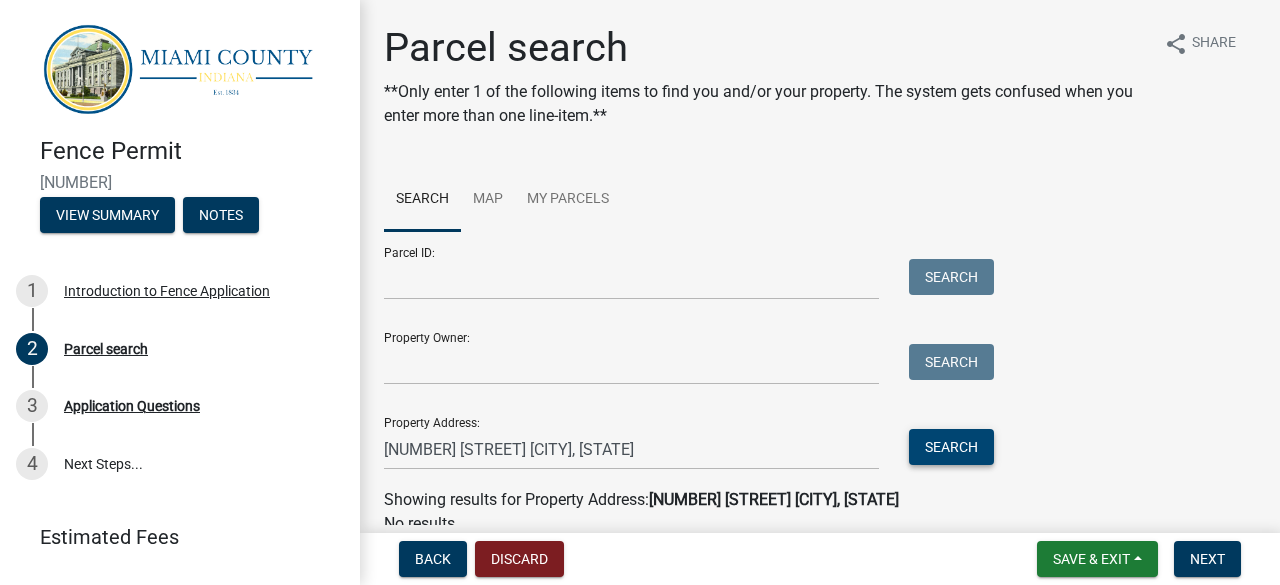 scroll, scrollTop: 89, scrollLeft: 0, axis: vertical 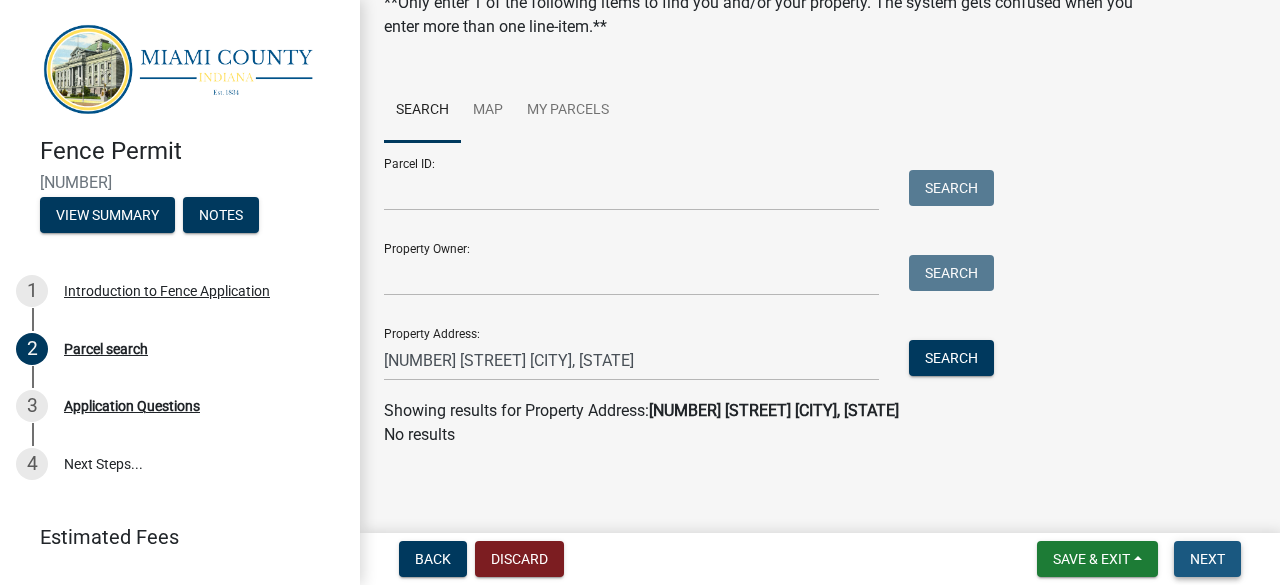 click on "Next" at bounding box center (1207, 559) 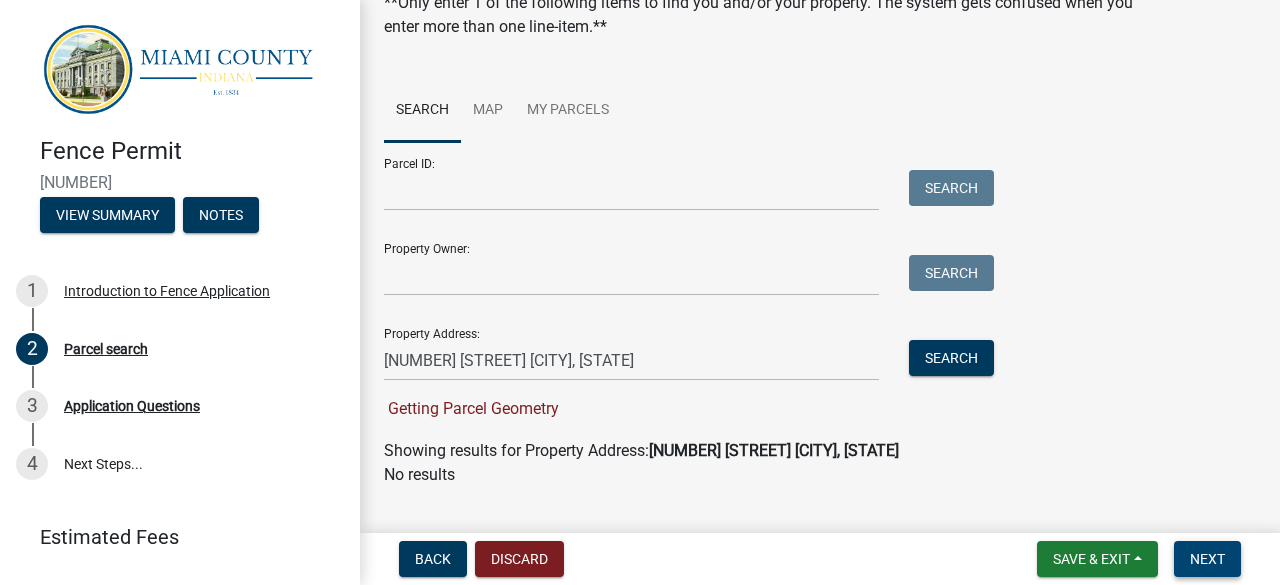 scroll, scrollTop: 129, scrollLeft: 0, axis: vertical 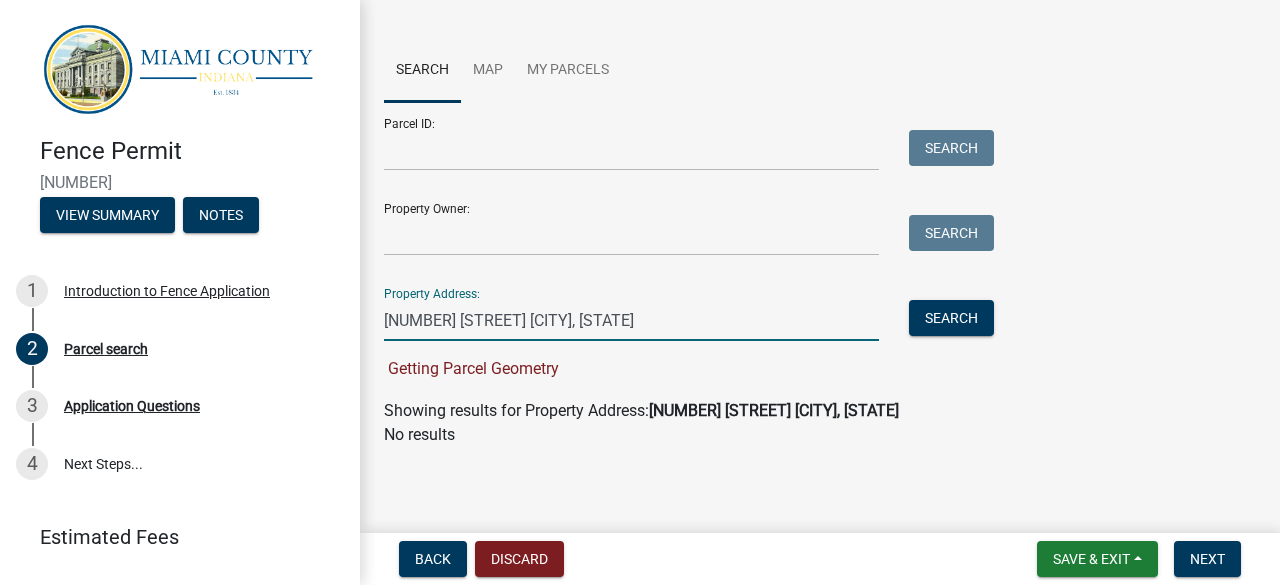 click on "[NUMBER] [STREET] [CITY], [STATE]" at bounding box center (631, 320) 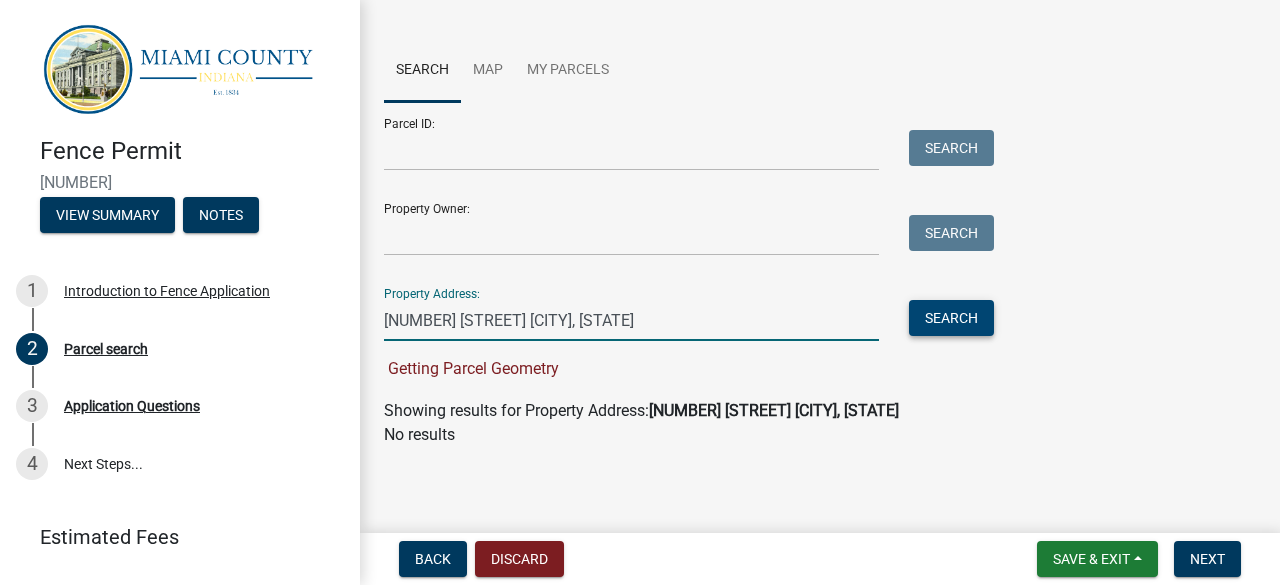 click on "Search" at bounding box center [951, 318] 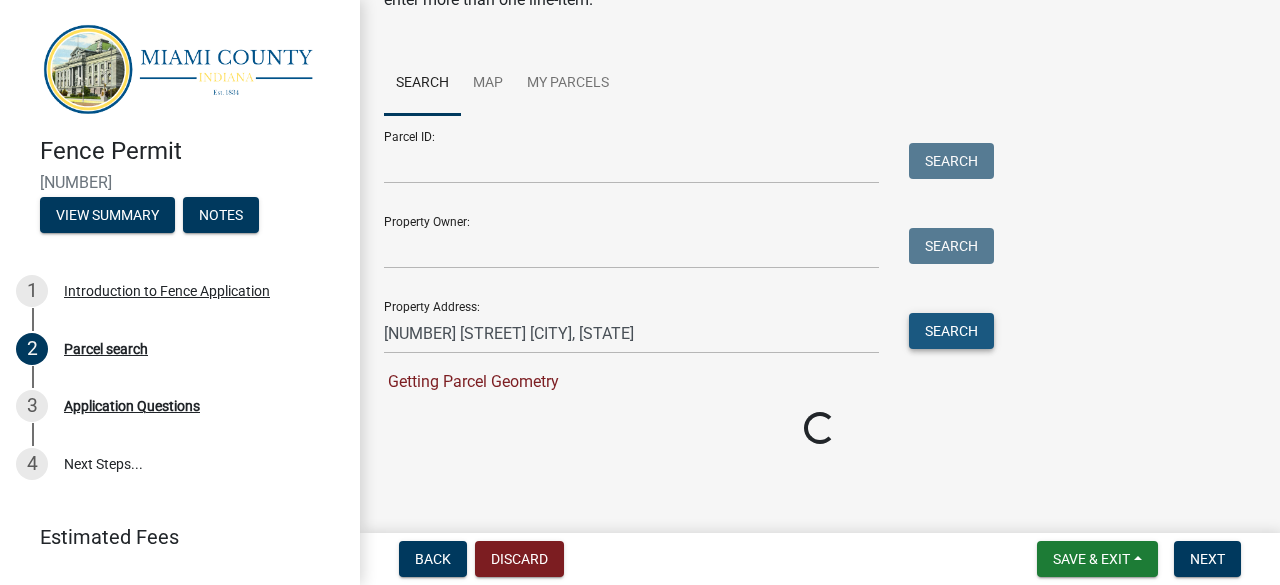 scroll, scrollTop: 129, scrollLeft: 0, axis: vertical 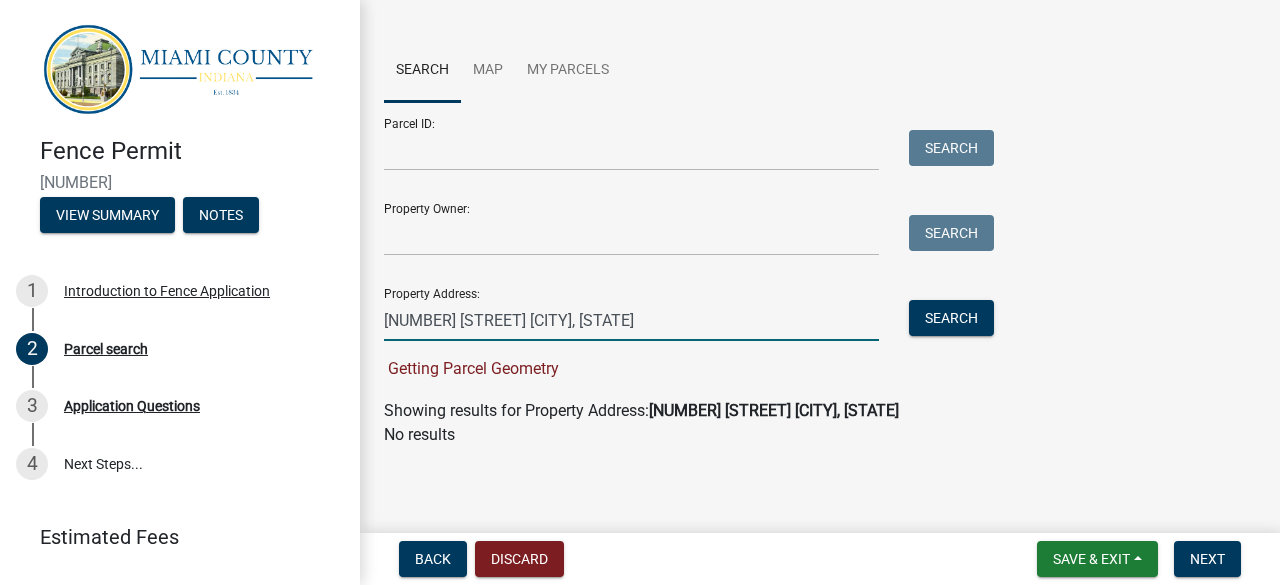 click on "[NUMBER] [STREET] [CITY], [STATE]" at bounding box center [631, 320] 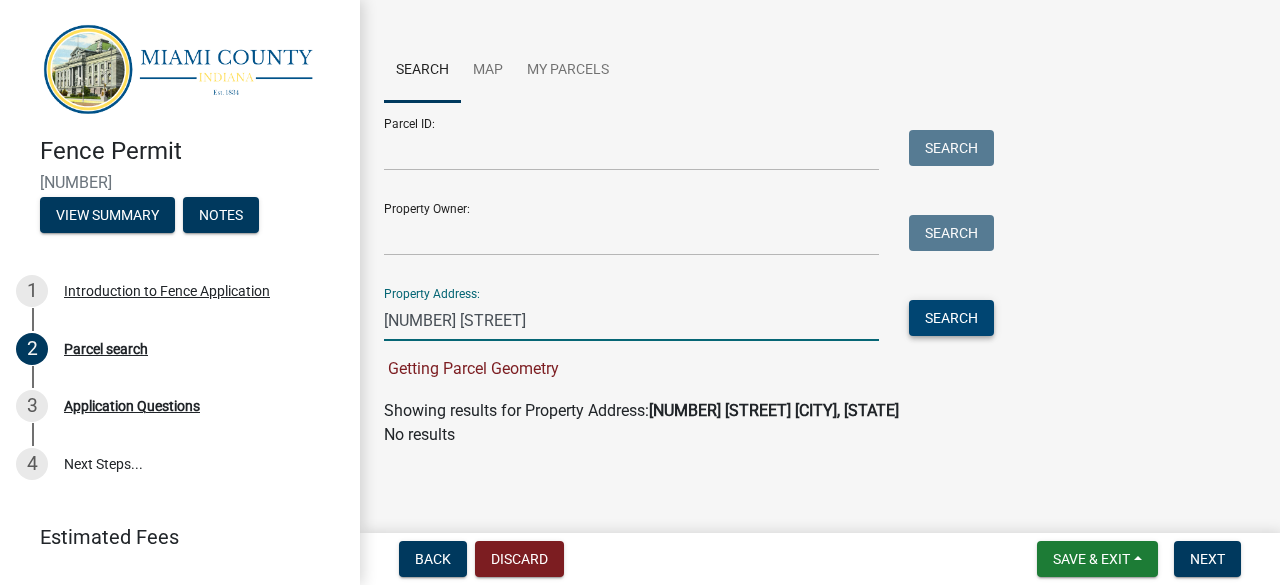 type on "[NUMBER] [STREET]" 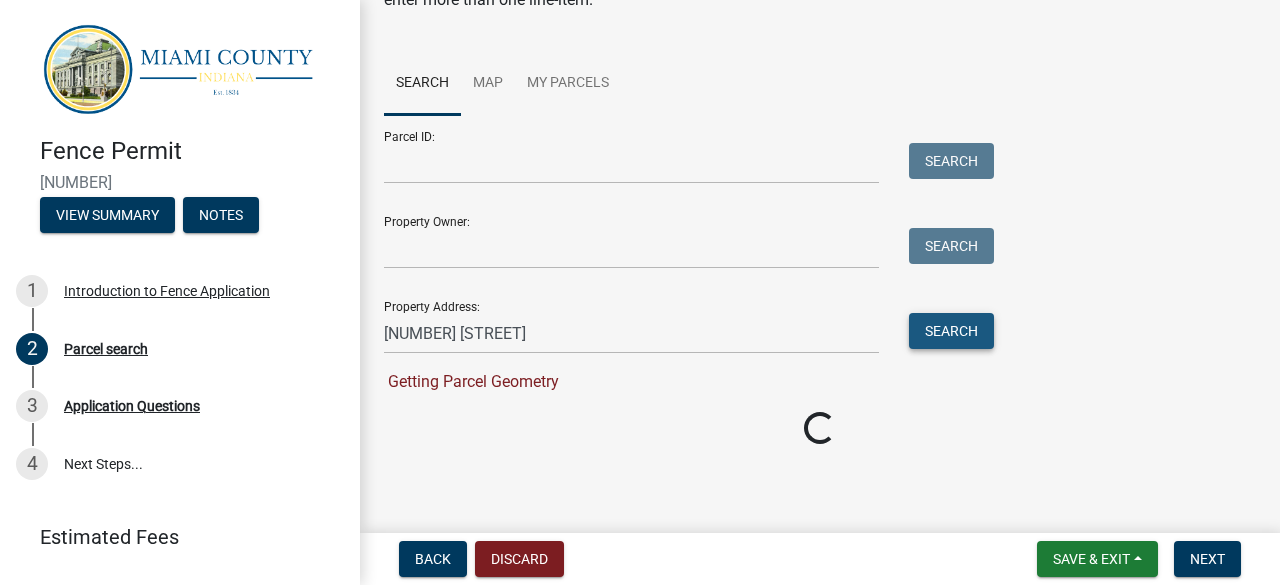 scroll, scrollTop: 129, scrollLeft: 0, axis: vertical 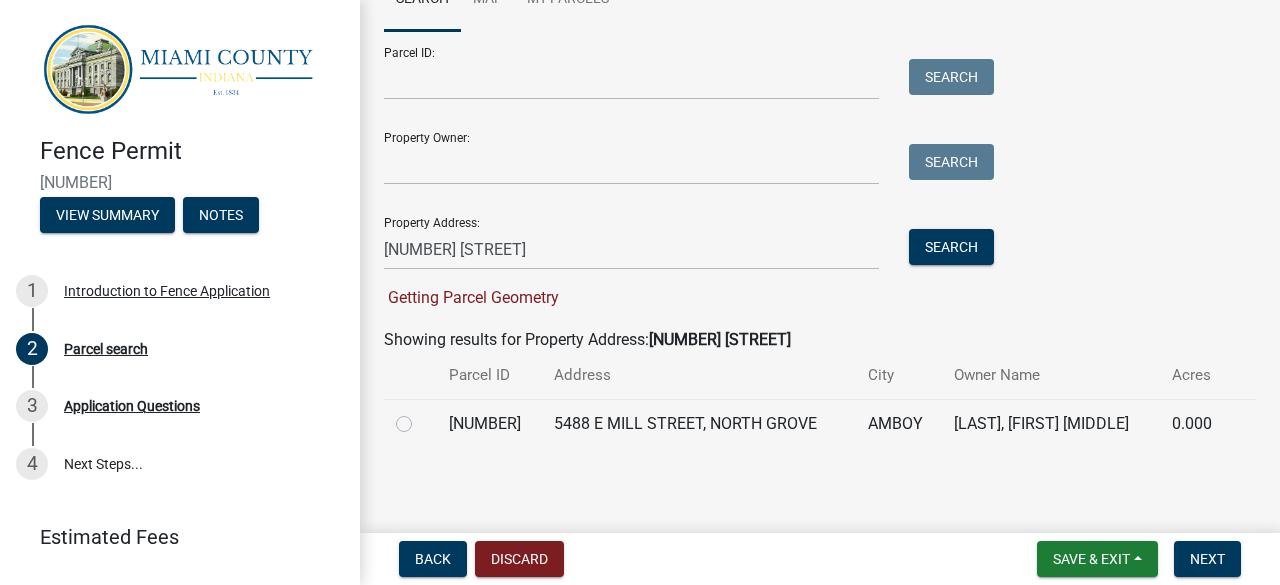 click 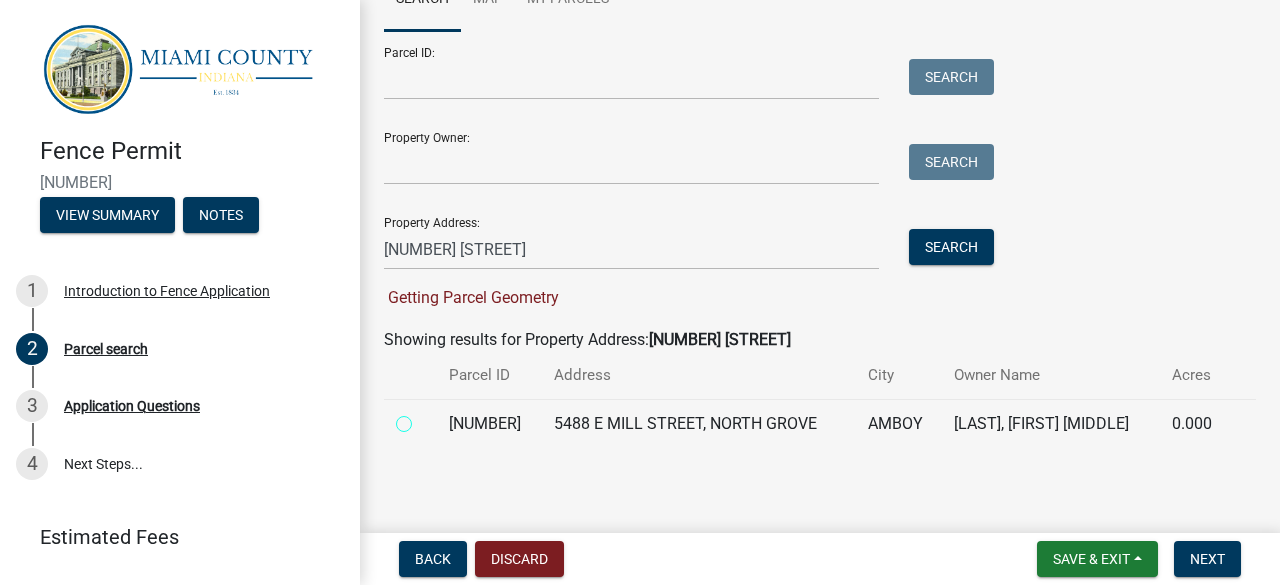 click at bounding box center (426, 418) 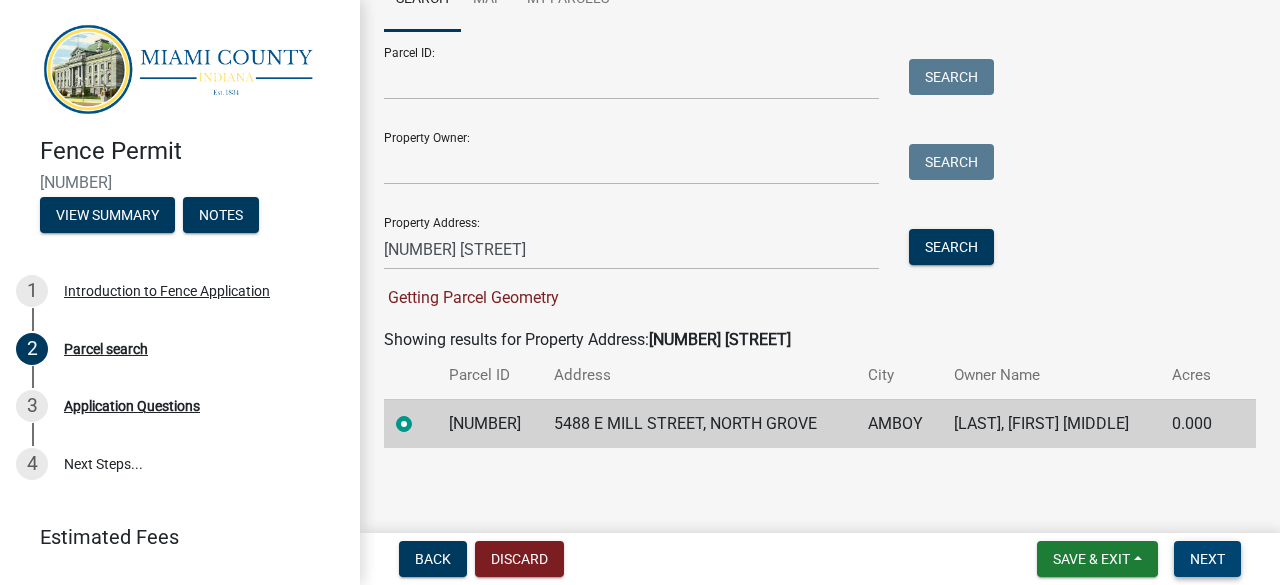 scroll, scrollTop: 160, scrollLeft: 0, axis: vertical 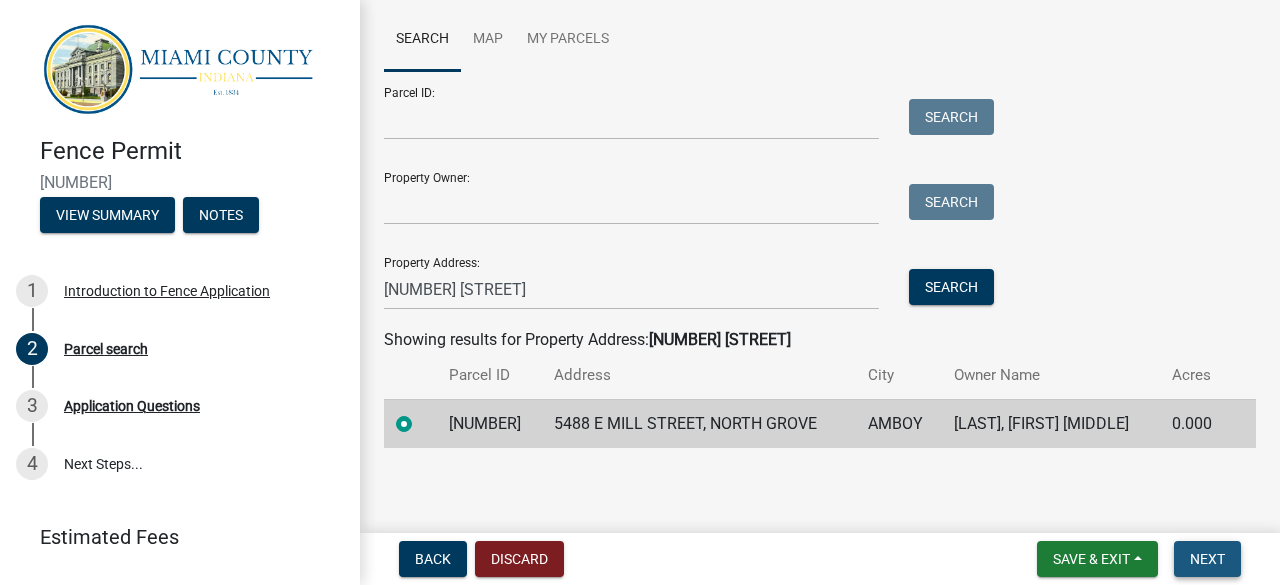 click on "Next" at bounding box center (1207, 559) 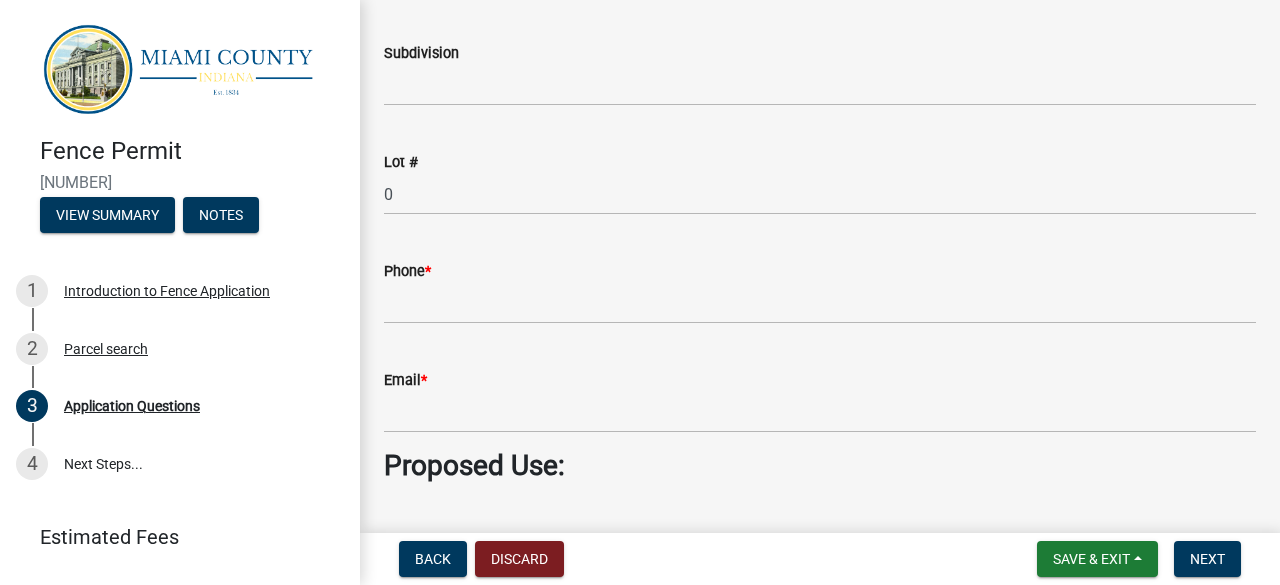 scroll, scrollTop: 1490, scrollLeft: 0, axis: vertical 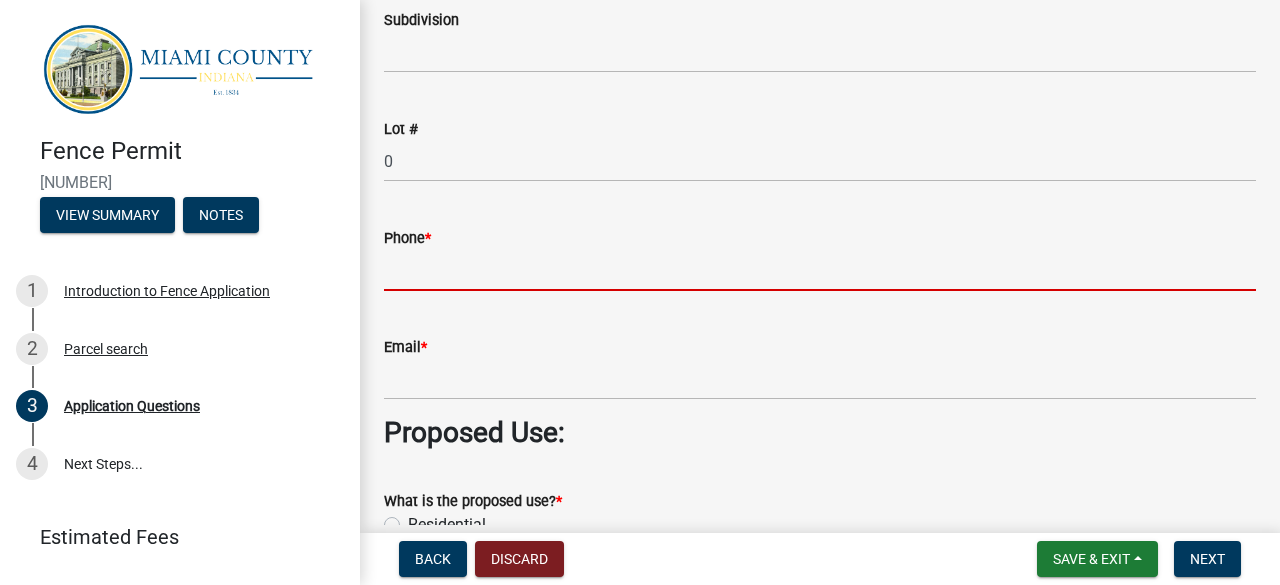 click on "Phone  *" at bounding box center (820, 270) 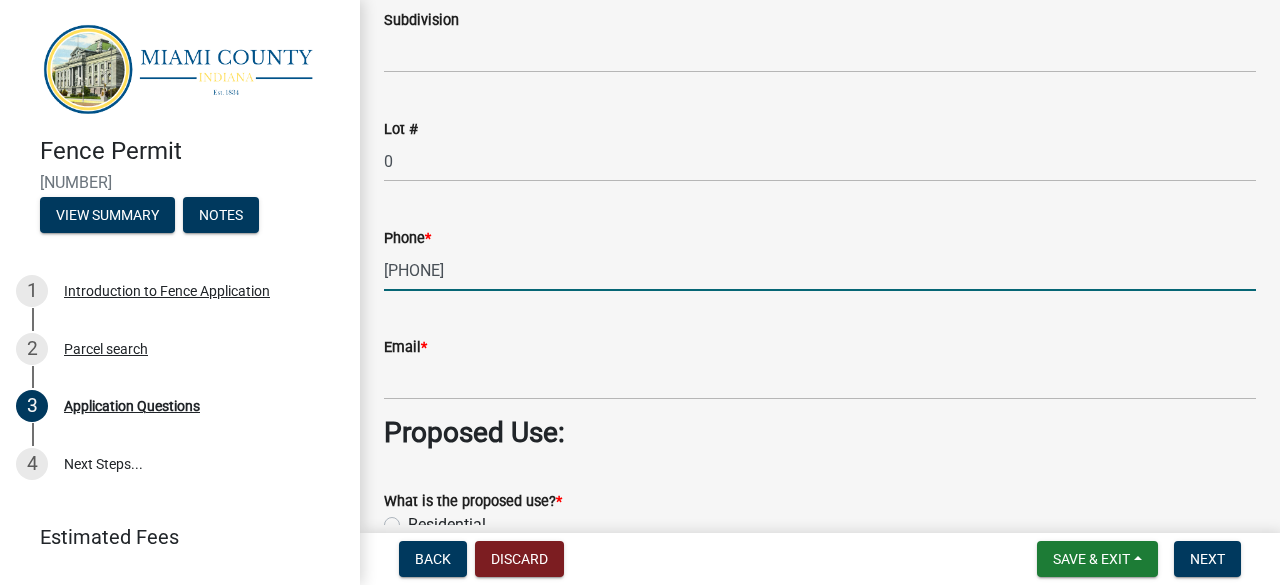 type on "[PHONE]" 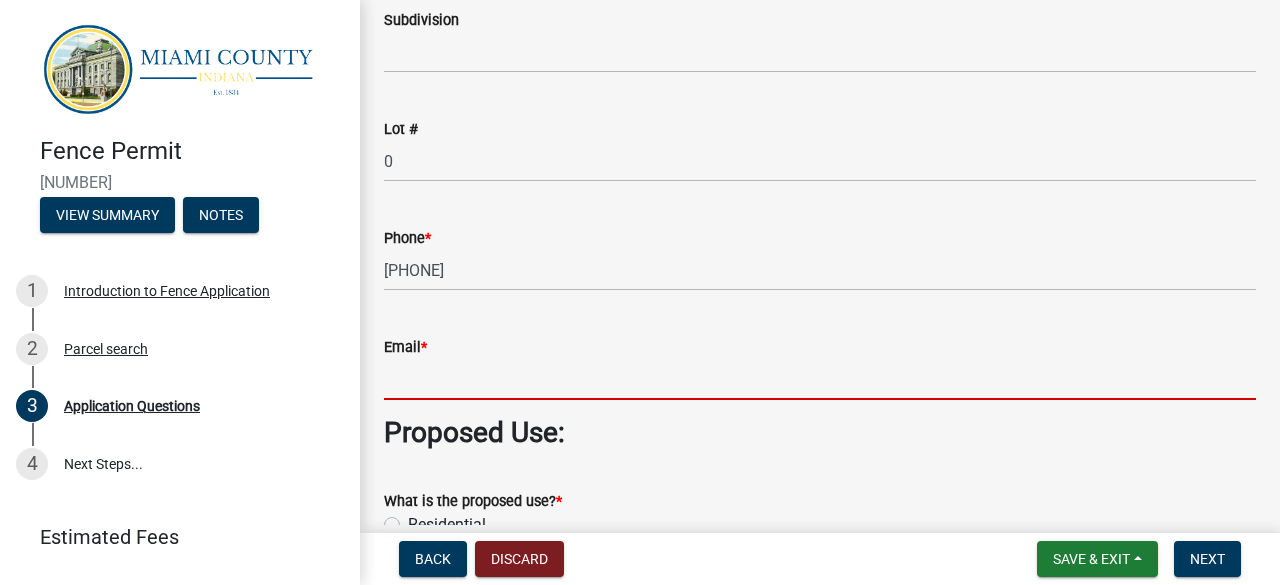 click on "Email  *" at bounding box center (820, 379) 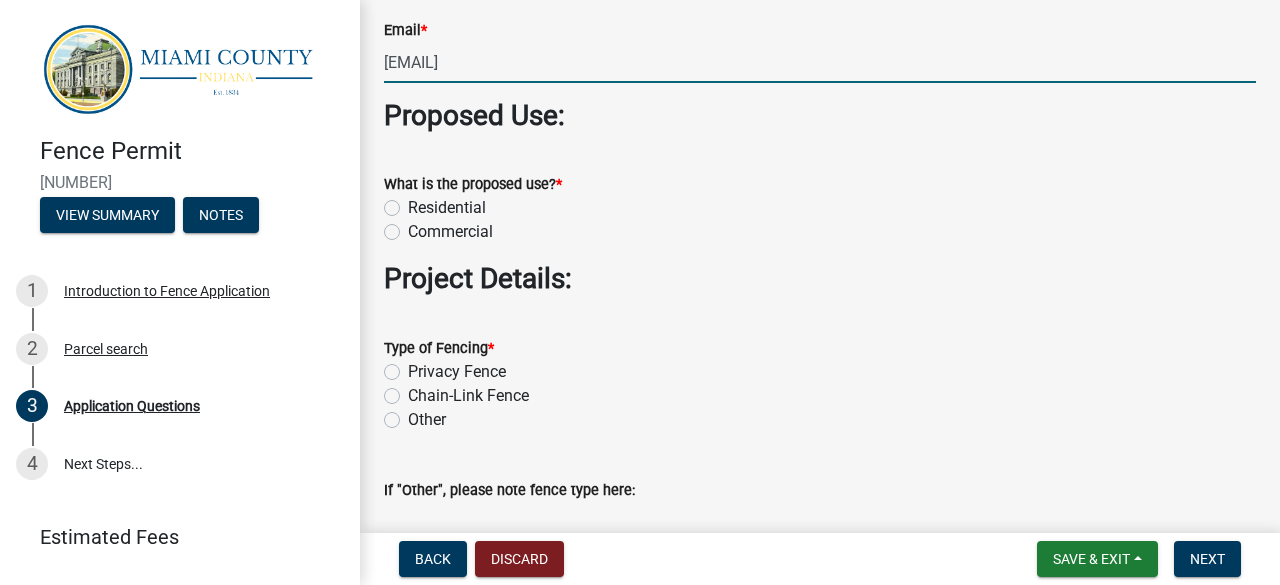 scroll, scrollTop: 1890, scrollLeft: 0, axis: vertical 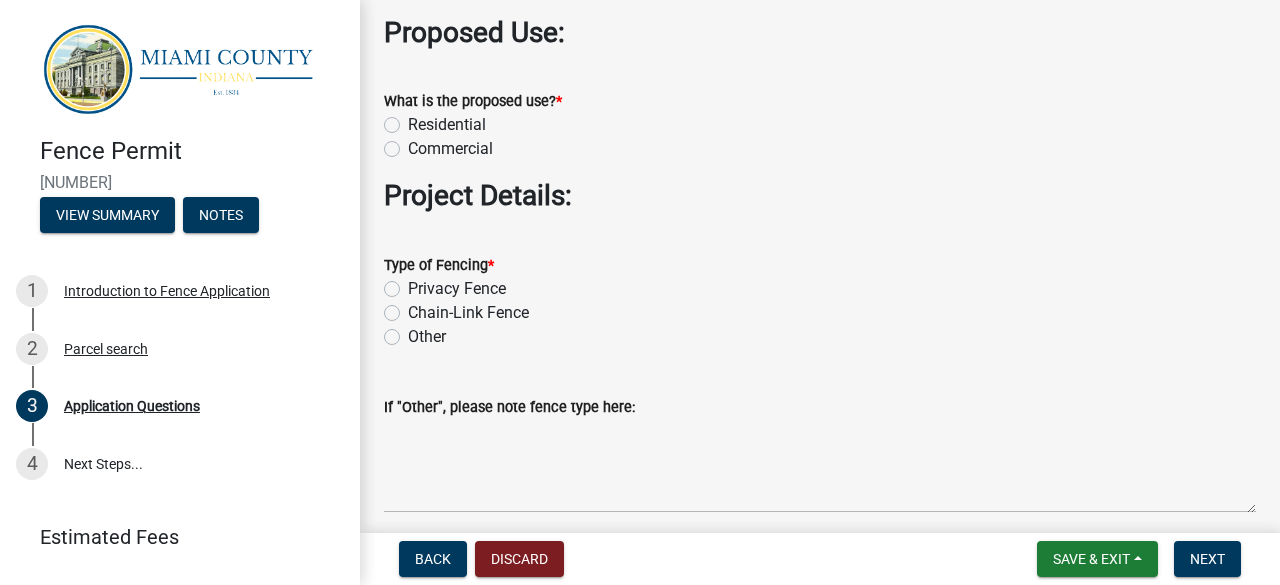 click on "Residential" 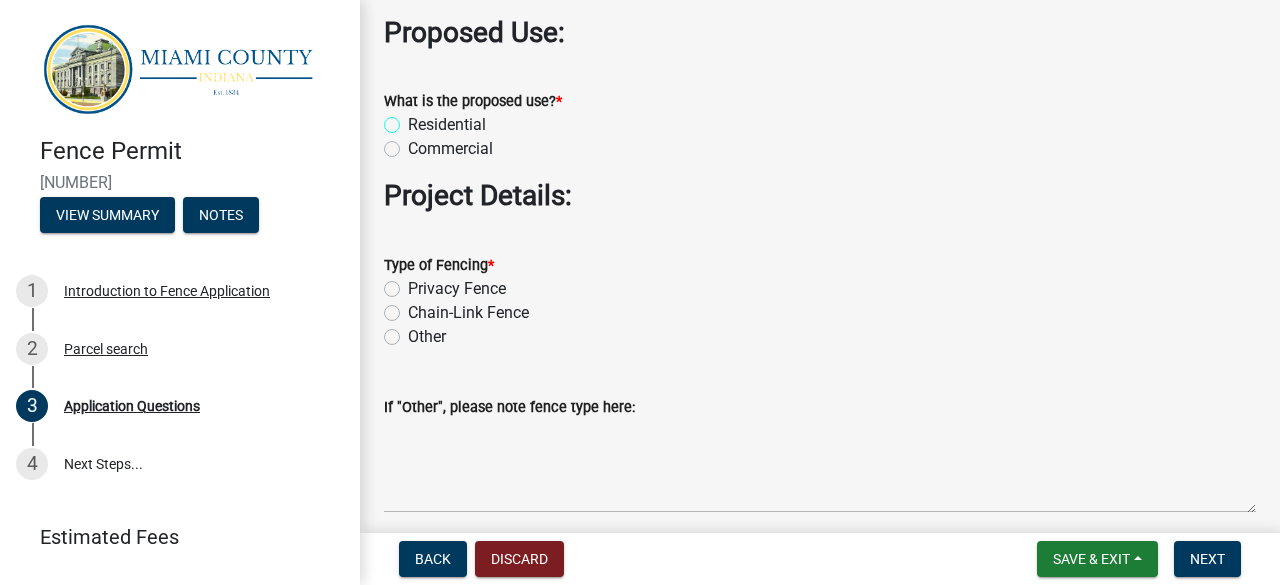 click on "Residential" at bounding box center [414, 119] 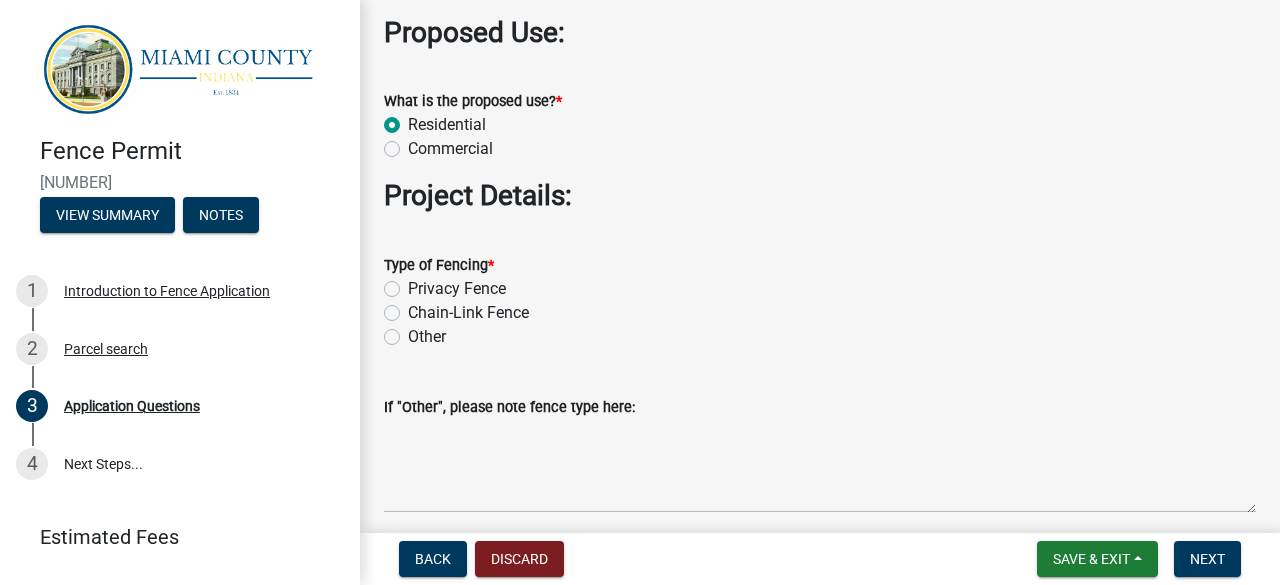 radio on "true" 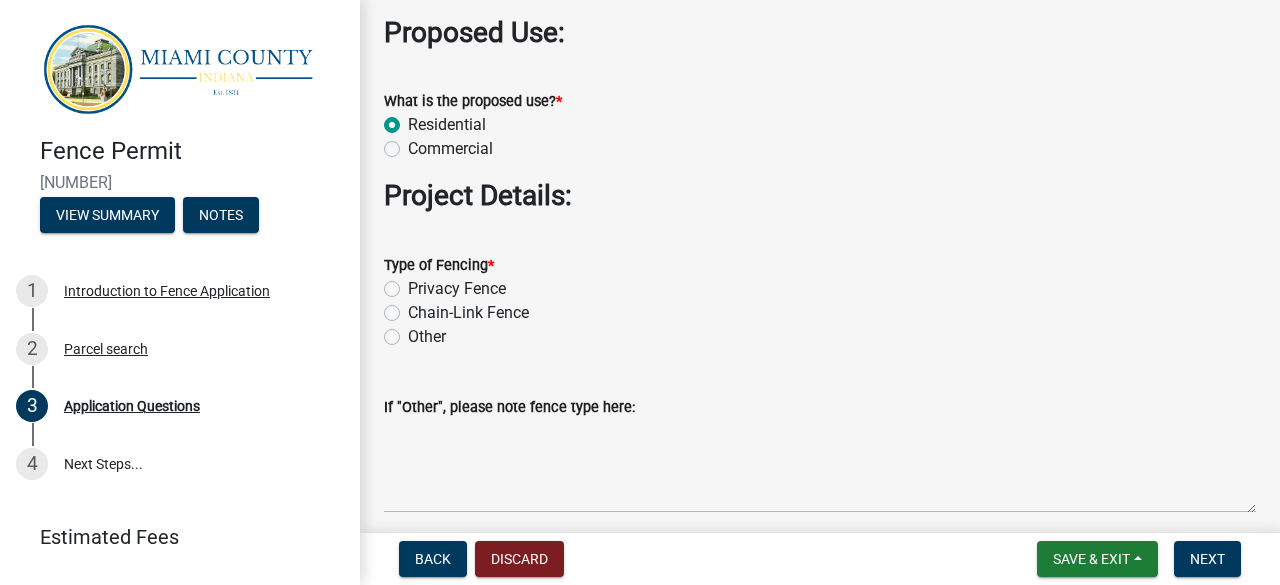 click on "Privacy Fence" 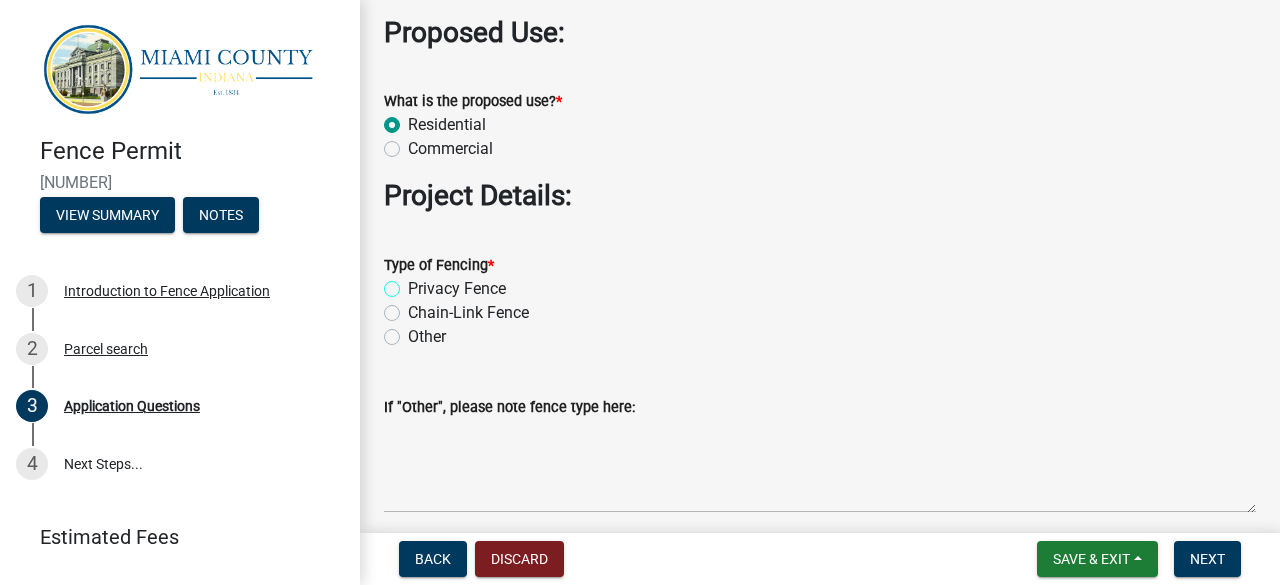click on "Privacy Fence" at bounding box center [414, 283] 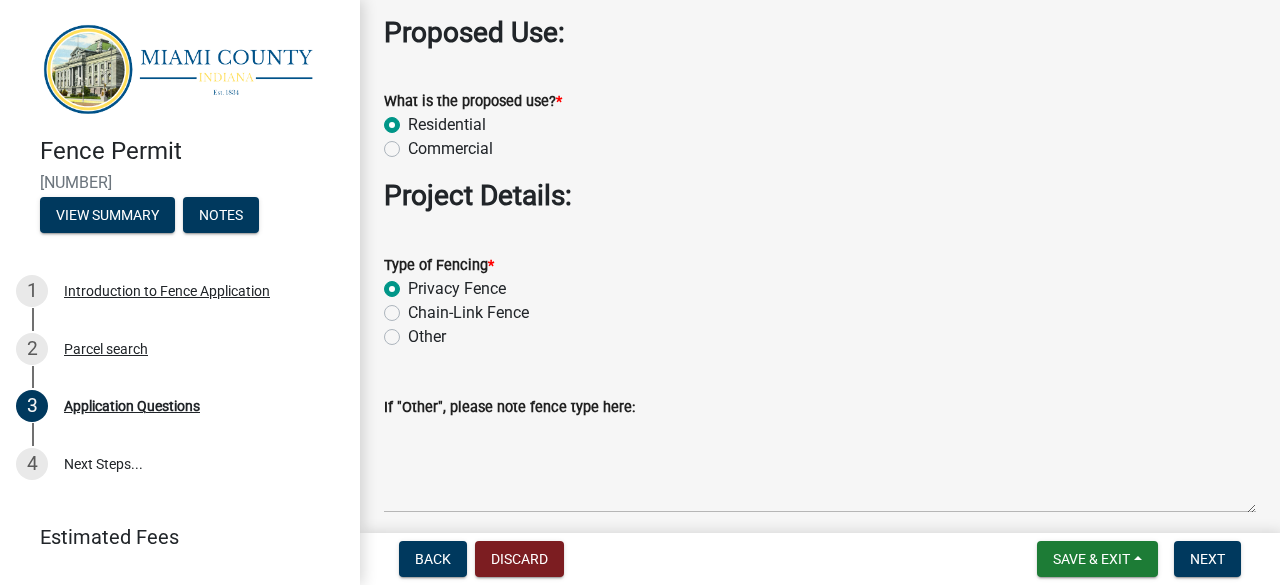 radio on "true" 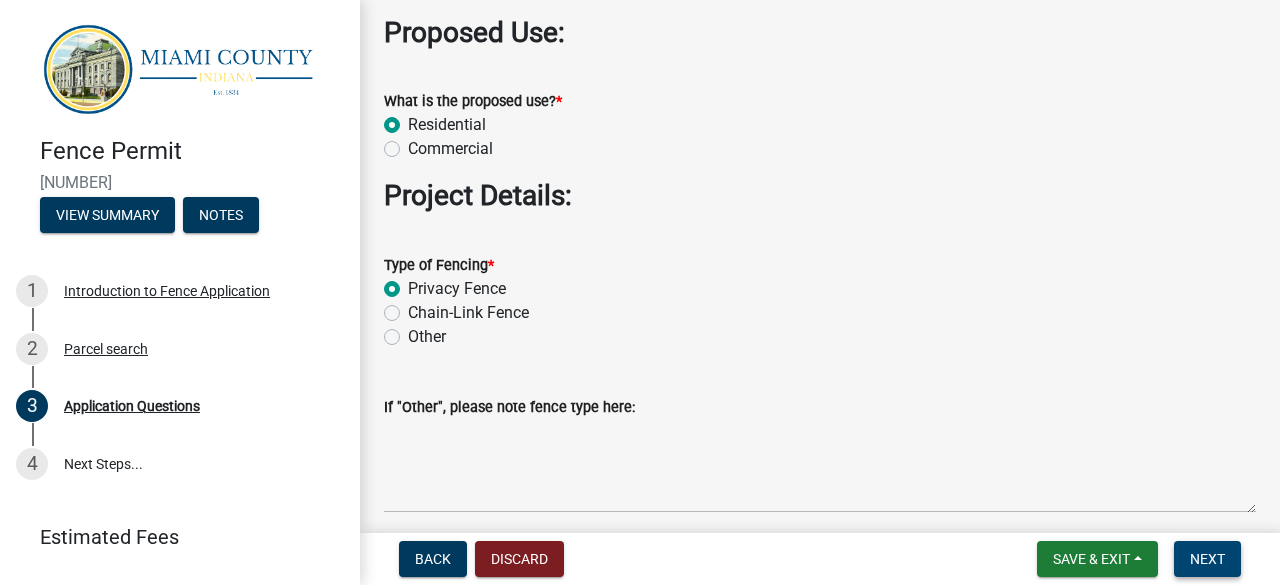 click on "Next" at bounding box center (1207, 559) 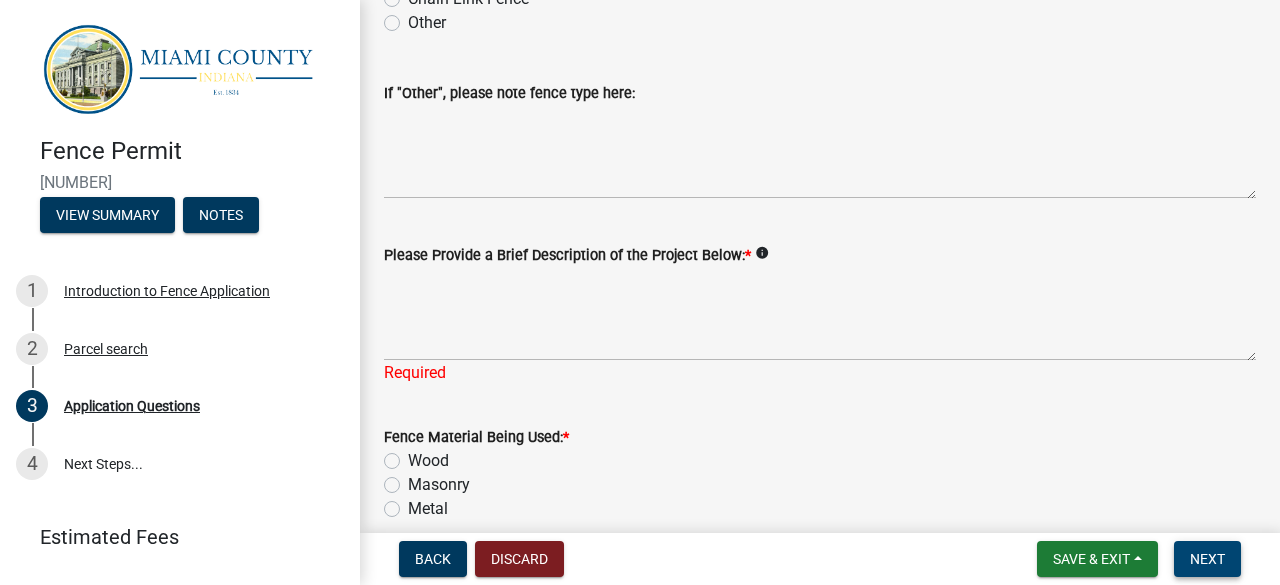 scroll, scrollTop: 2210, scrollLeft: 0, axis: vertical 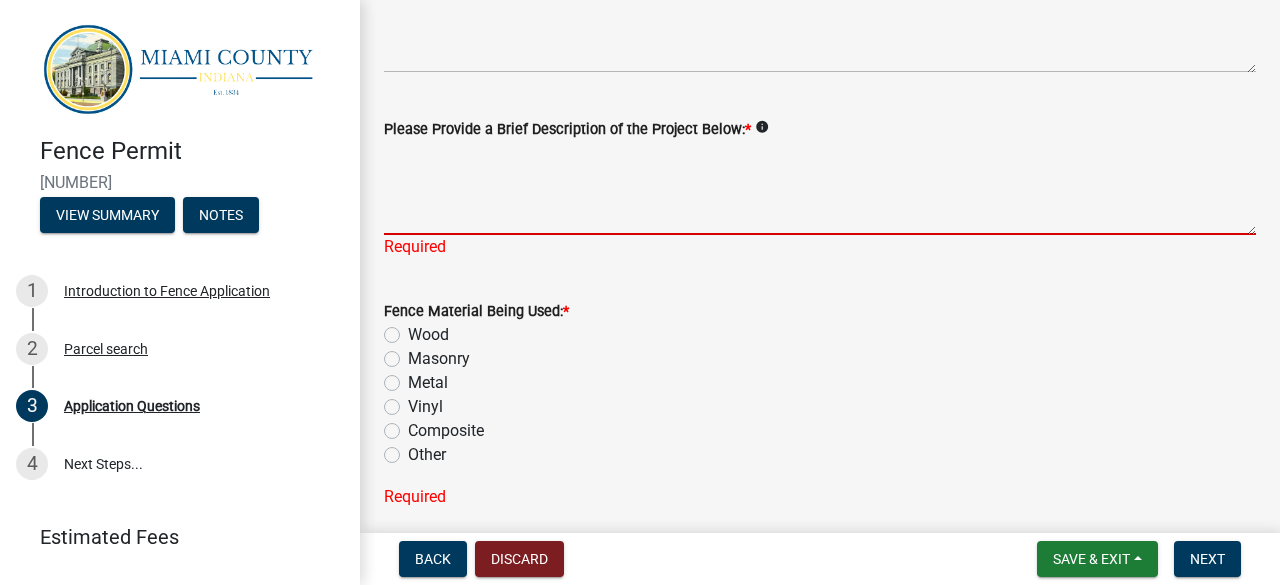 click on "Please Provide a Brief Description of the Project Below:   *" at bounding box center (820, 188) 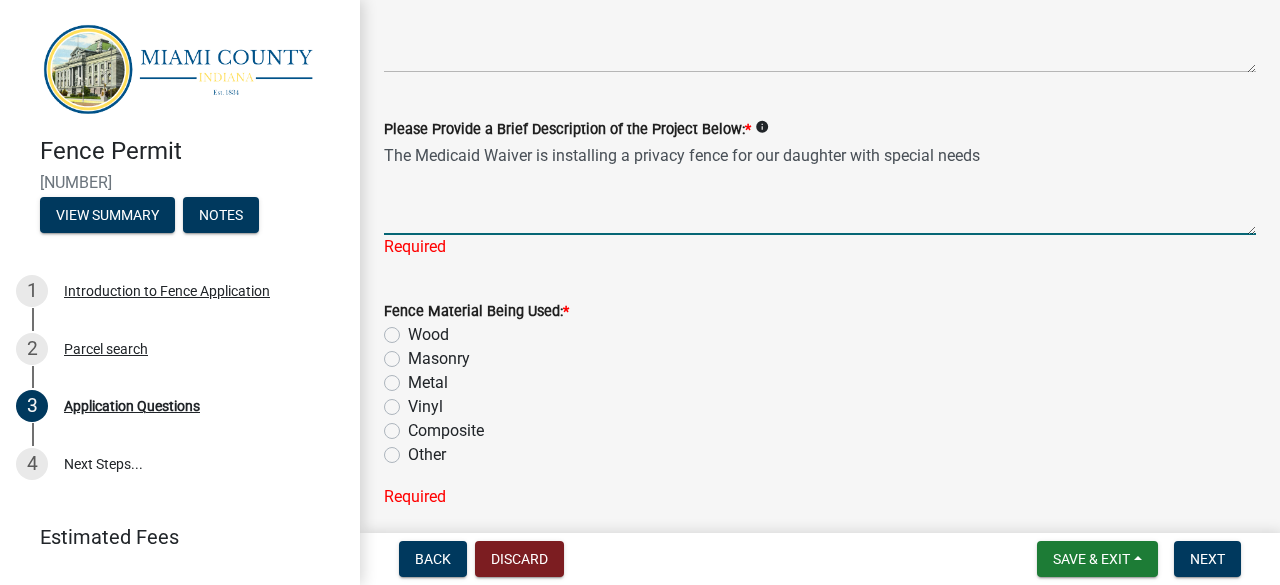 type on "The Medicaid Waiver is installing a privacy fence for our daughter with special needs" 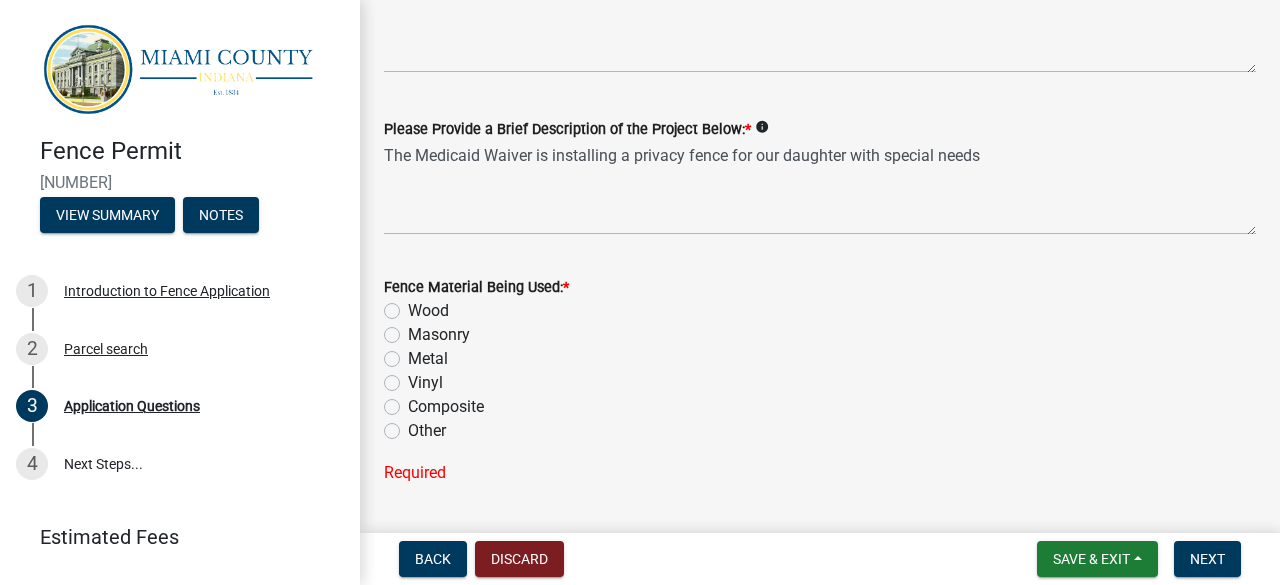 click on "Wood" 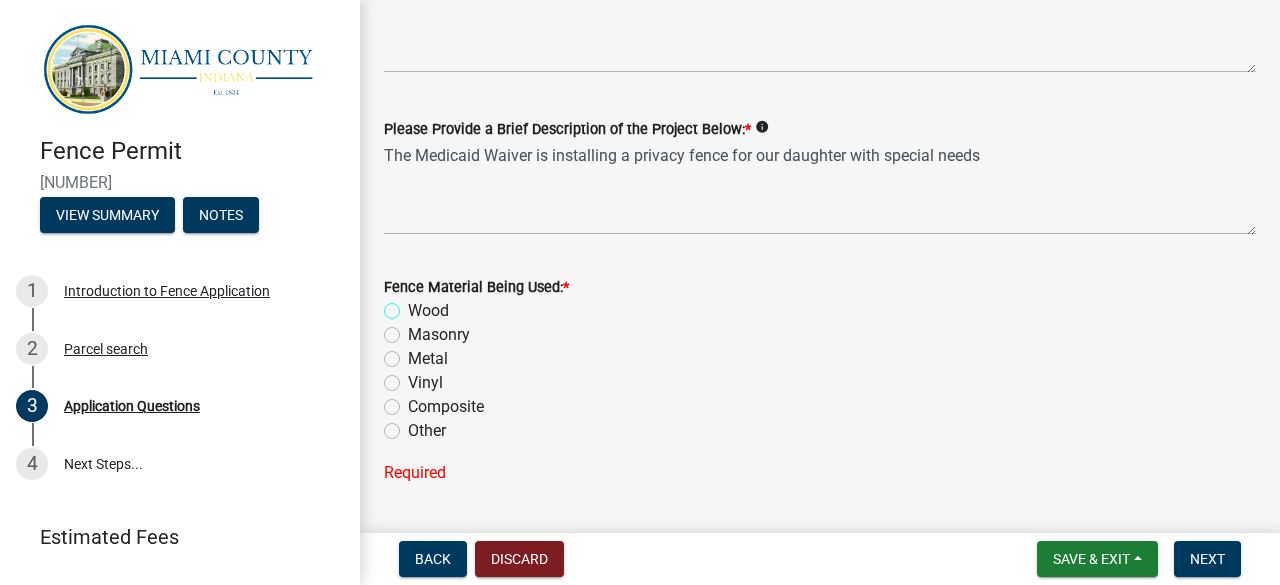click on "Wood" at bounding box center (414, 305) 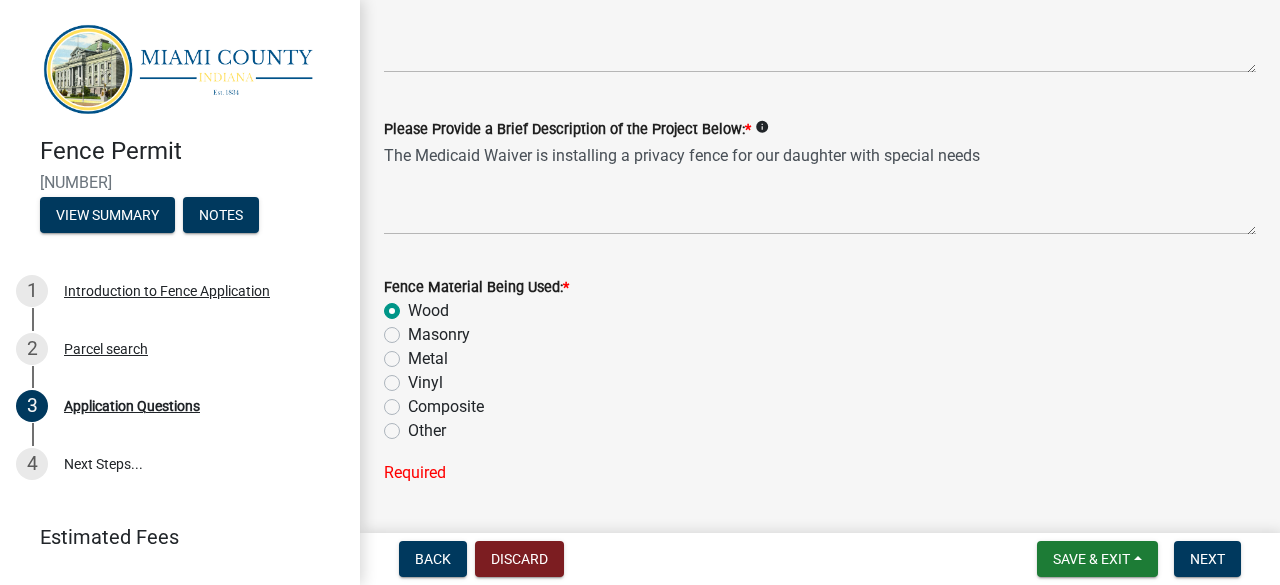 radio on "true" 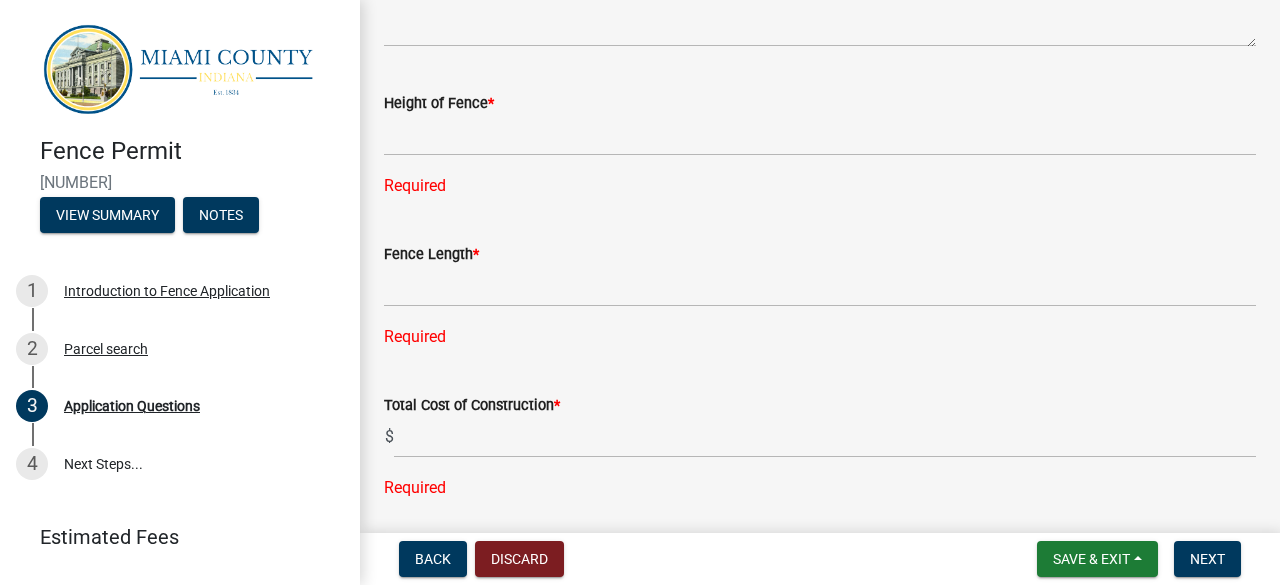 scroll, scrollTop: 2930, scrollLeft: 0, axis: vertical 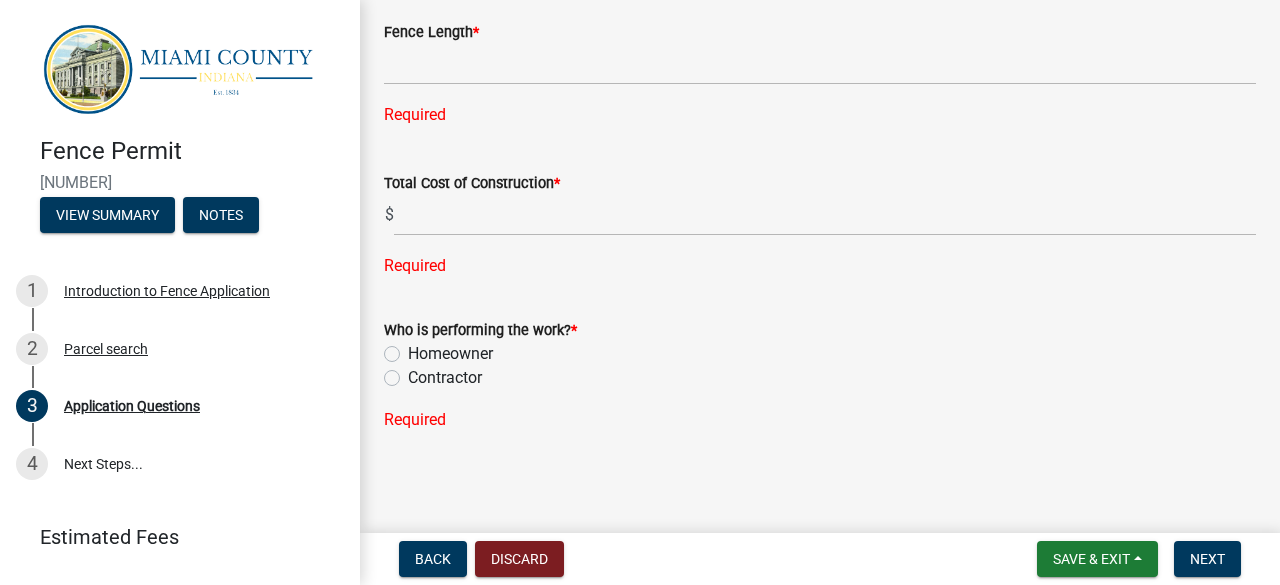 click on "Contractor" 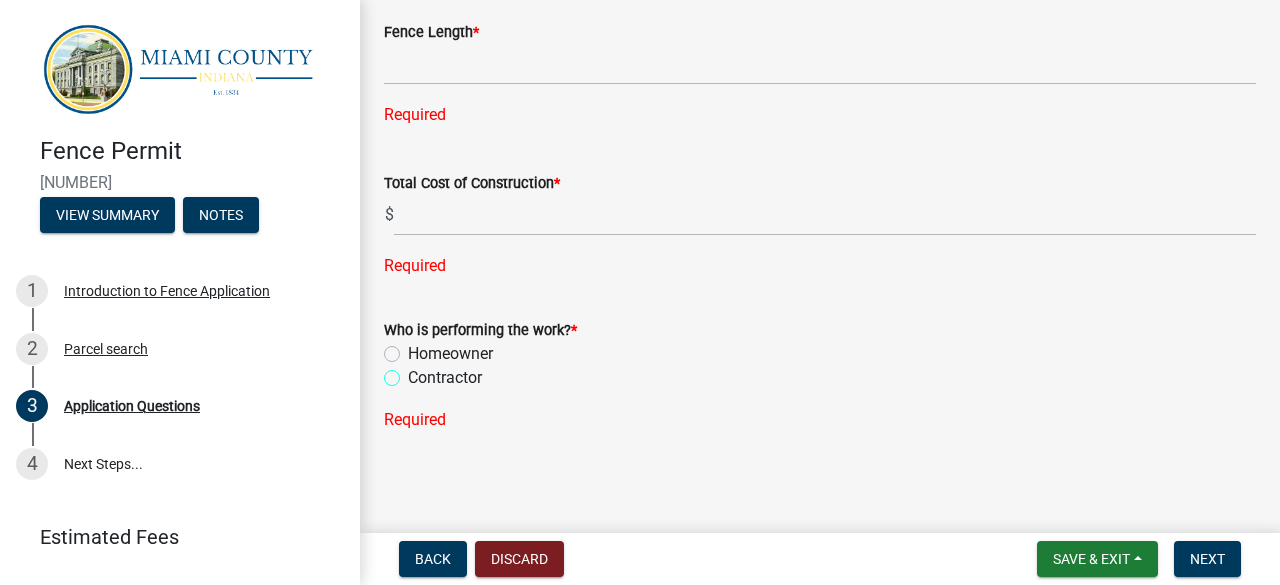 click on "Contractor" at bounding box center (414, 372) 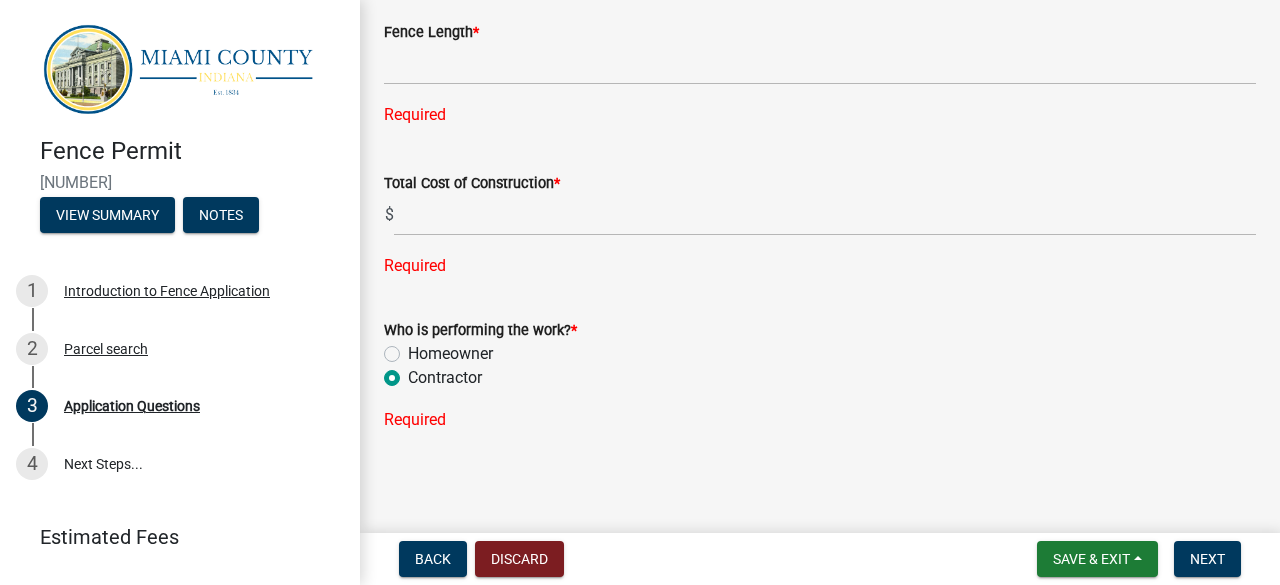radio on "true" 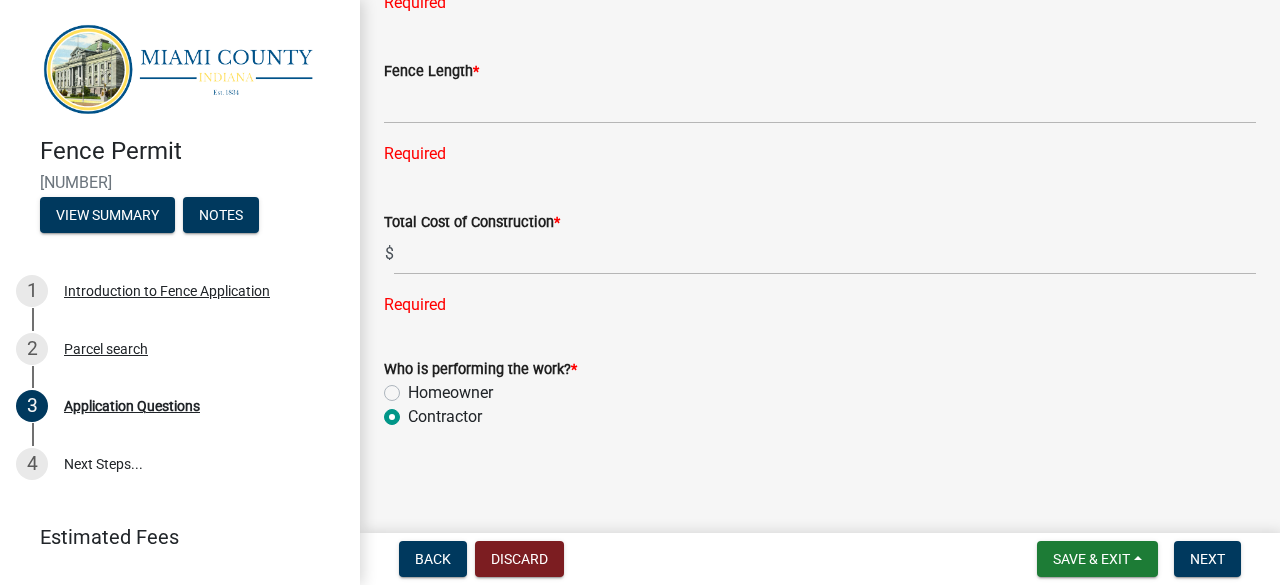 scroll, scrollTop: 3072, scrollLeft: 0, axis: vertical 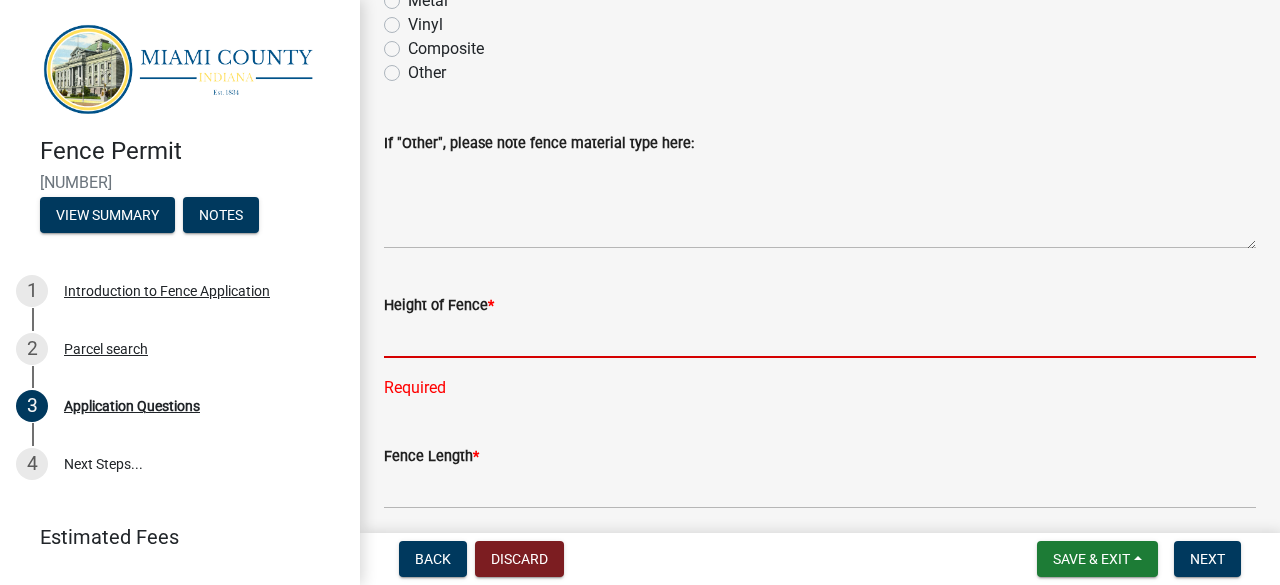 click 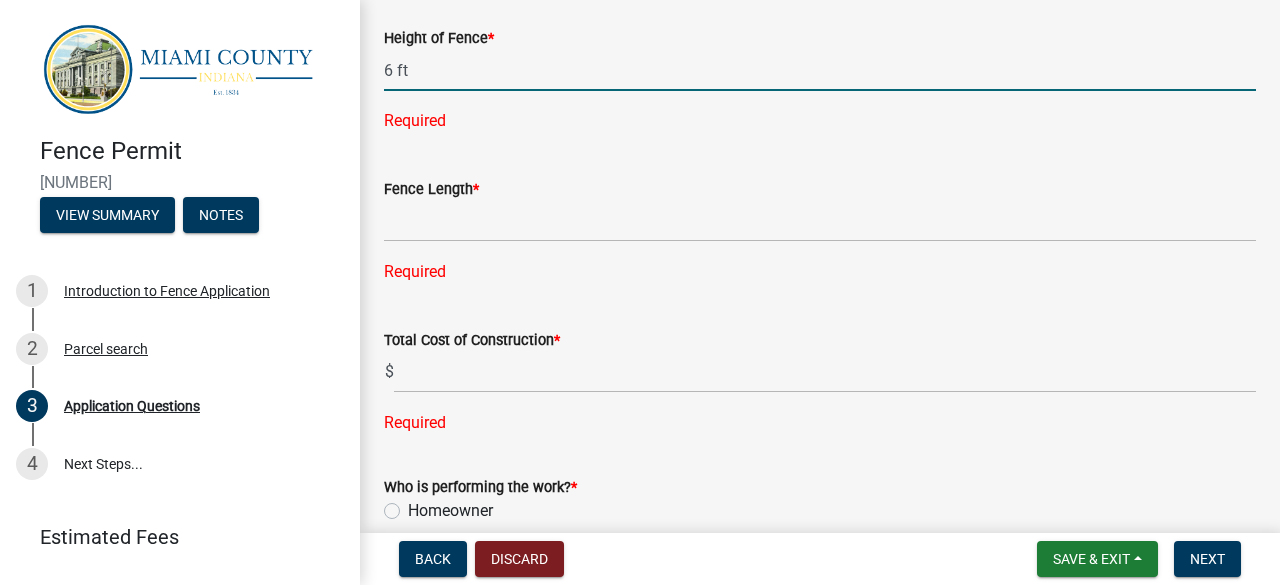 scroll, scrollTop: 2960, scrollLeft: 0, axis: vertical 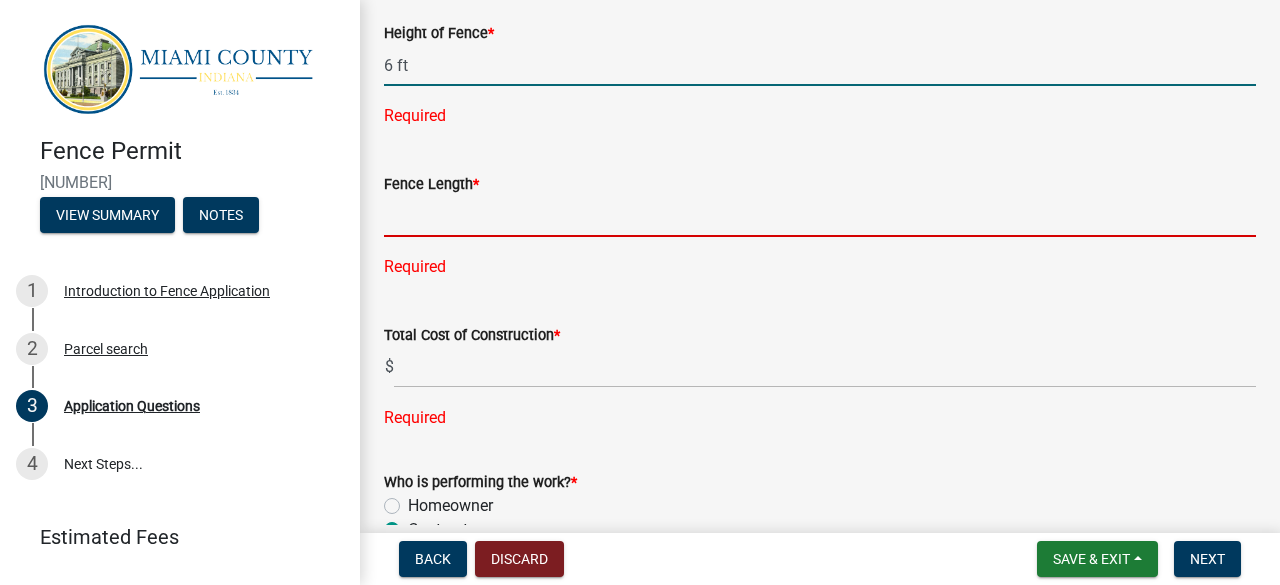 type on "6" 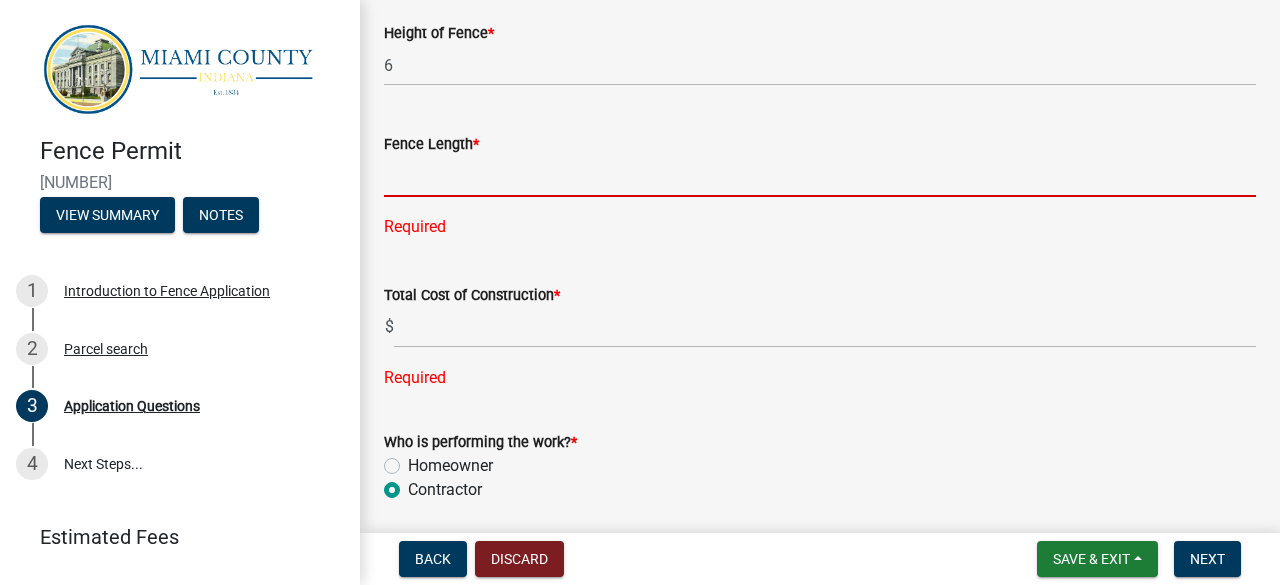 click on "Fence Length  * Required" 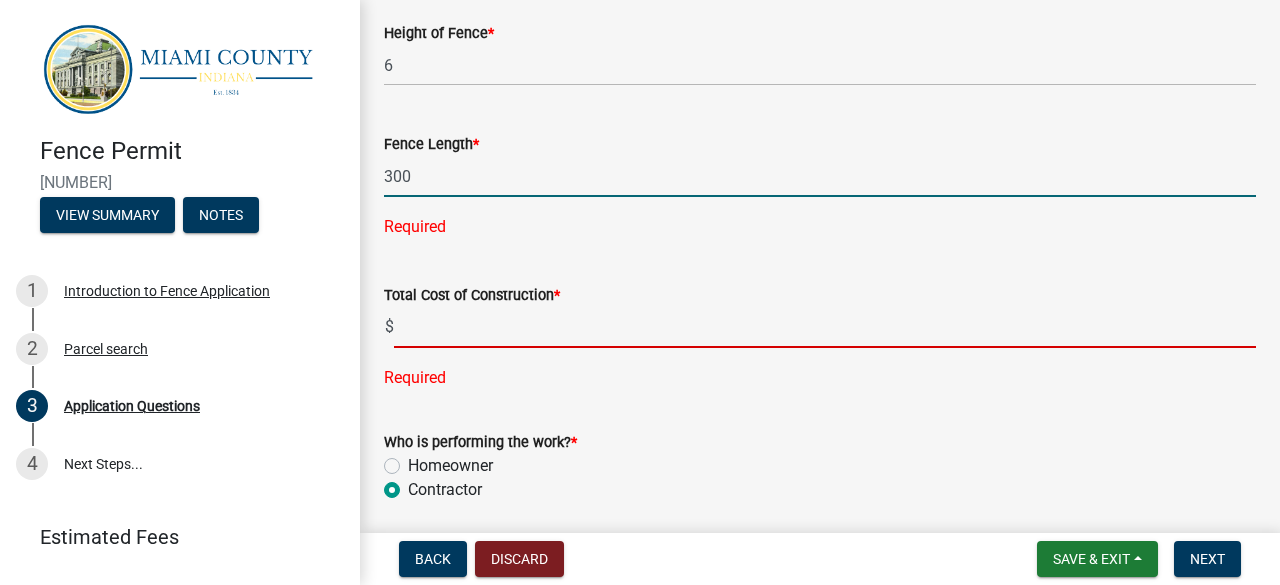 type on "300" 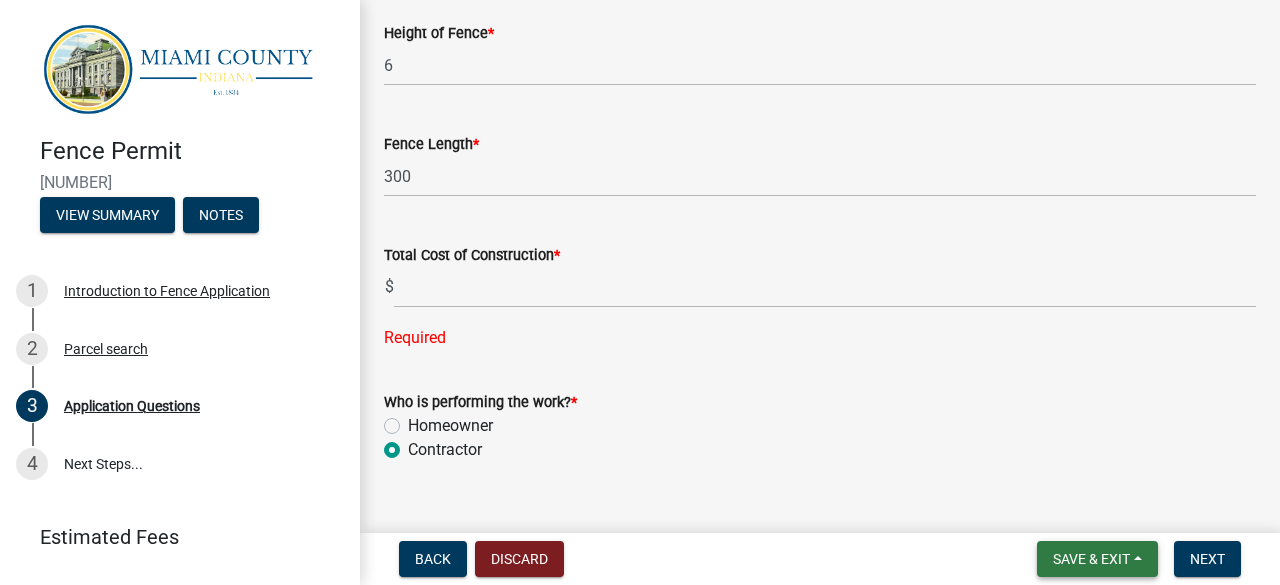 click on "Save & Exit" at bounding box center (1091, 559) 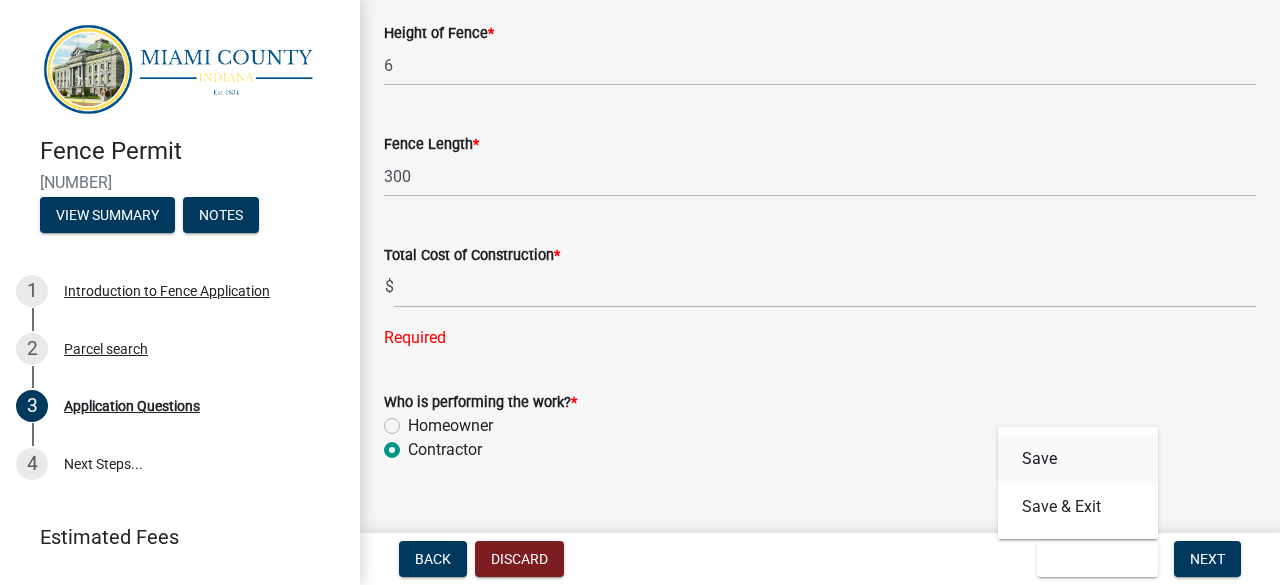 click on "Save" at bounding box center [1078, 459] 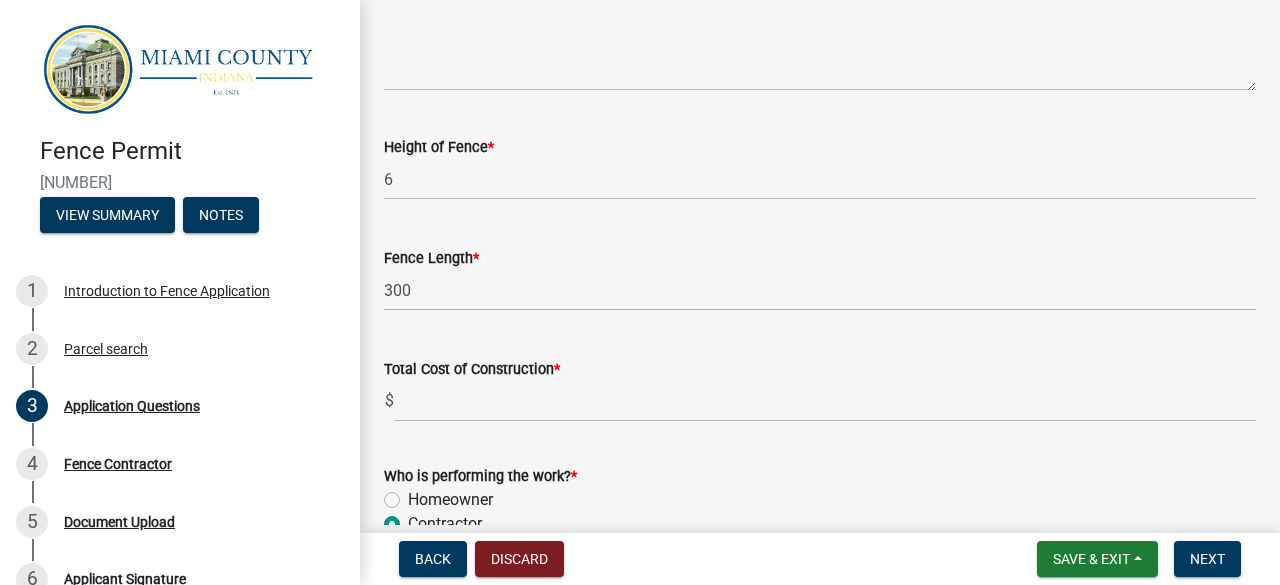 scroll, scrollTop: 2952, scrollLeft: 0, axis: vertical 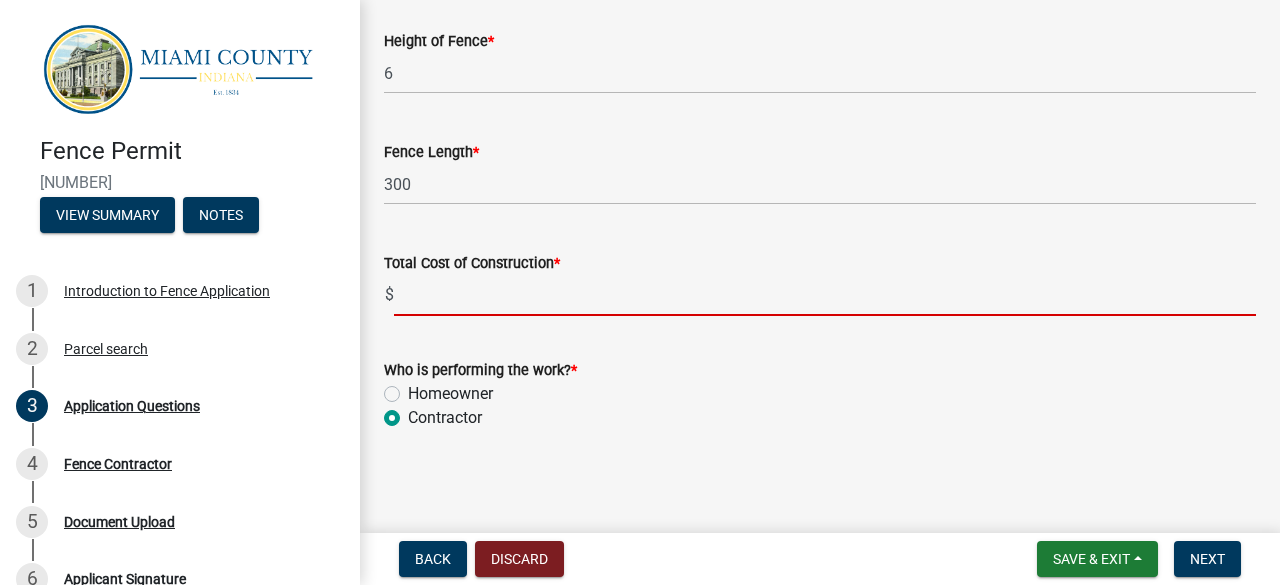 click 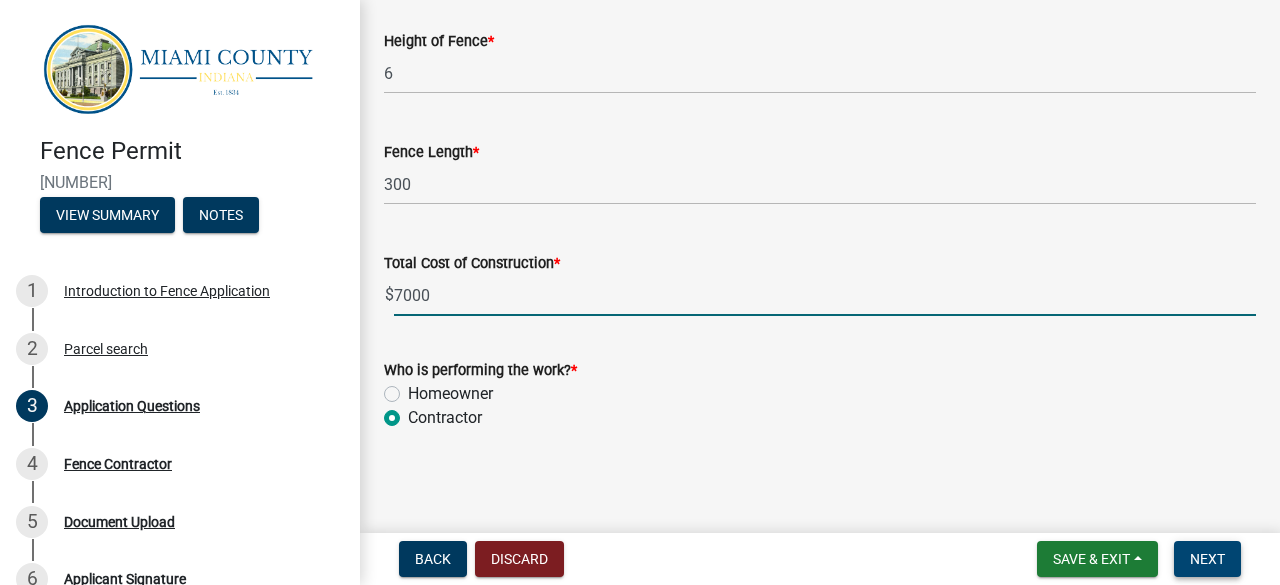 type on "7000.00" 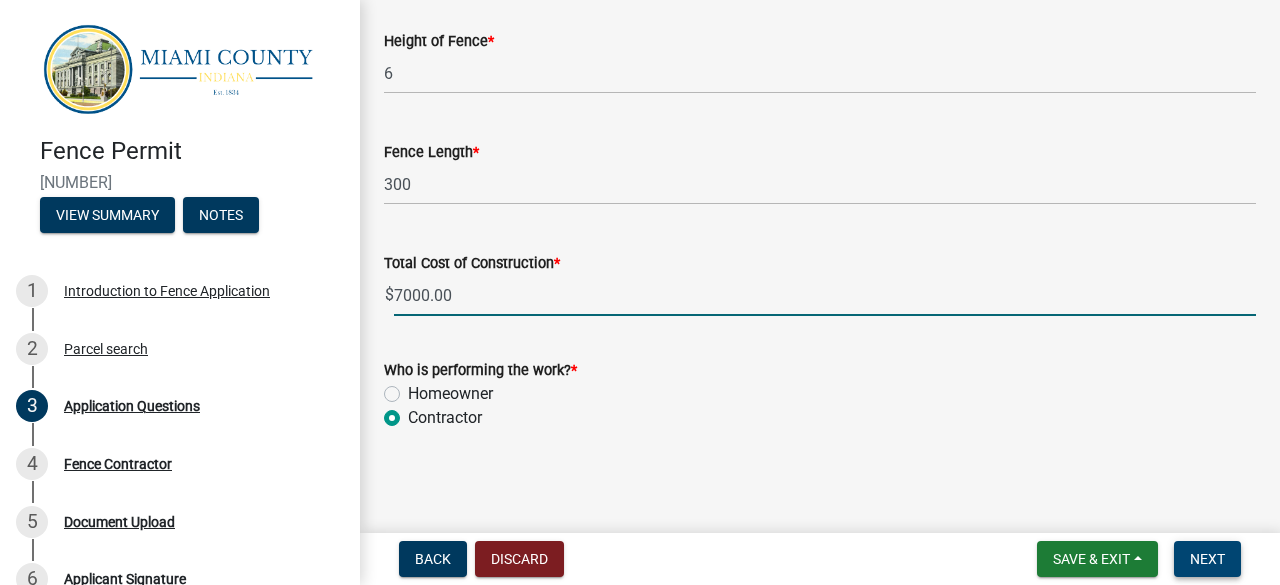 click on "Next" at bounding box center (1207, 559) 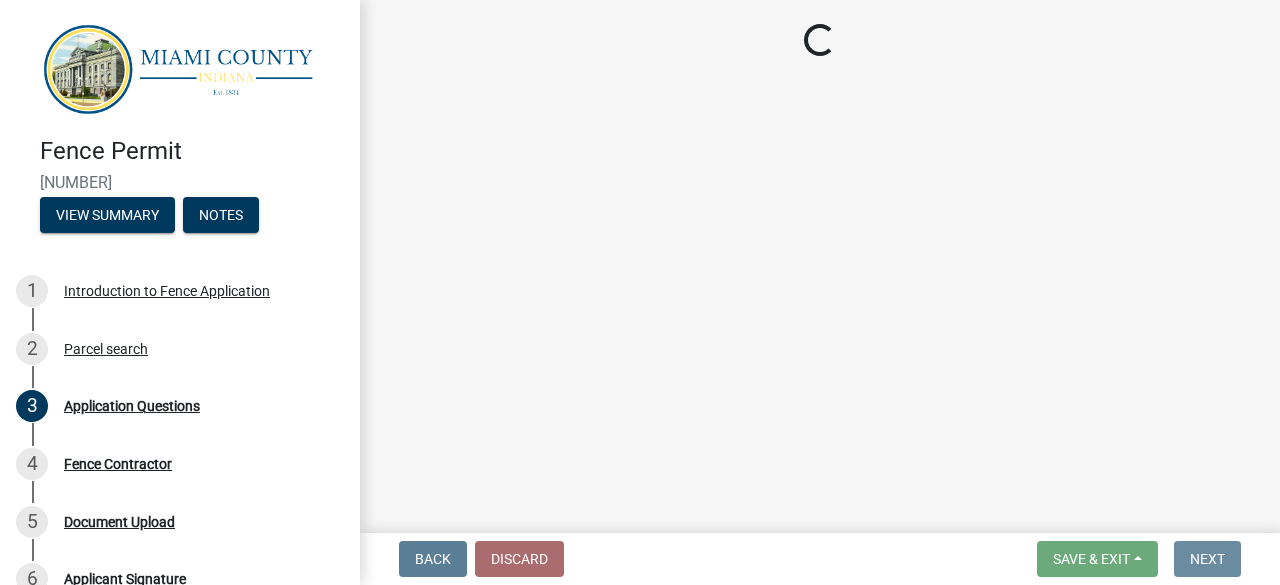 scroll, scrollTop: 0, scrollLeft: 0, axis: both 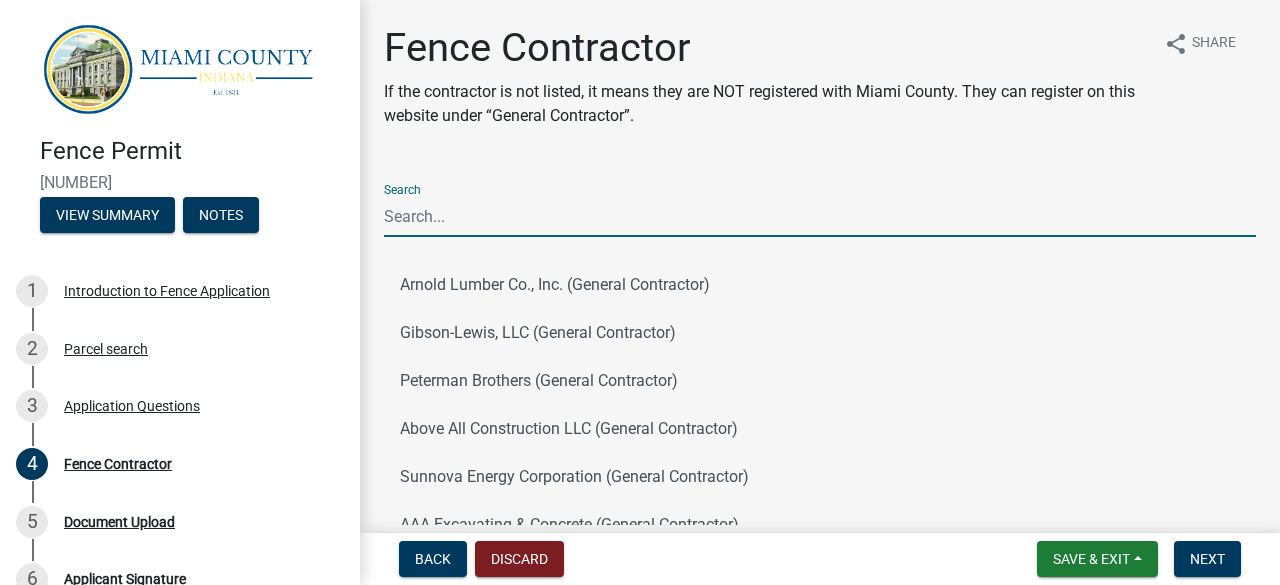 click on "Search" at bounding box center (820, 216) 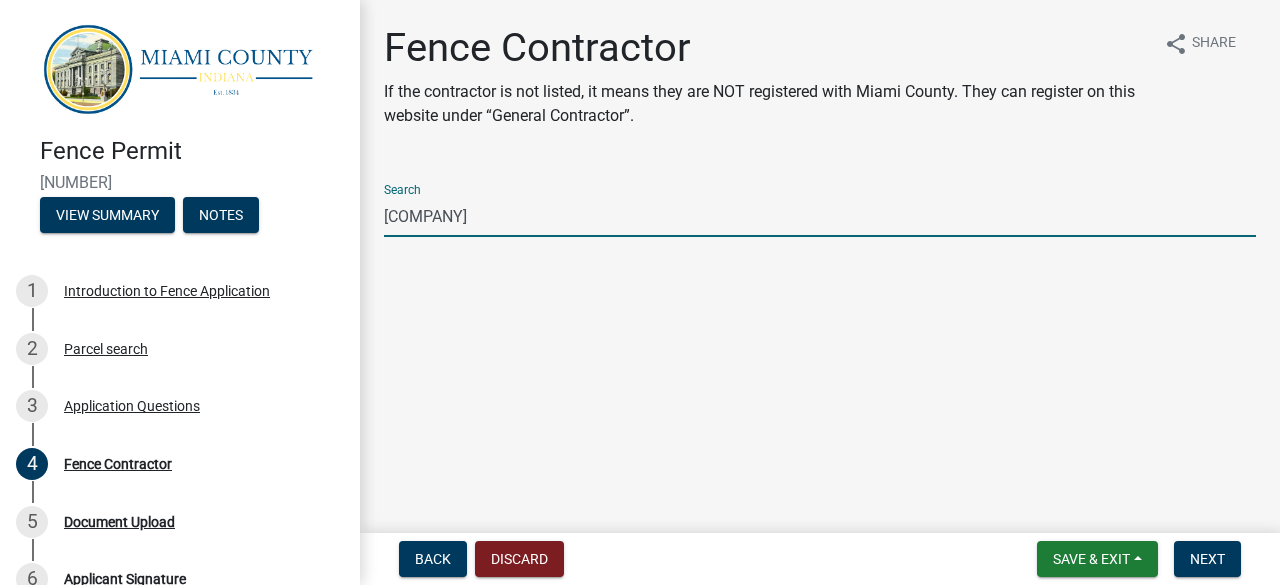 type on "[COMPANY]" 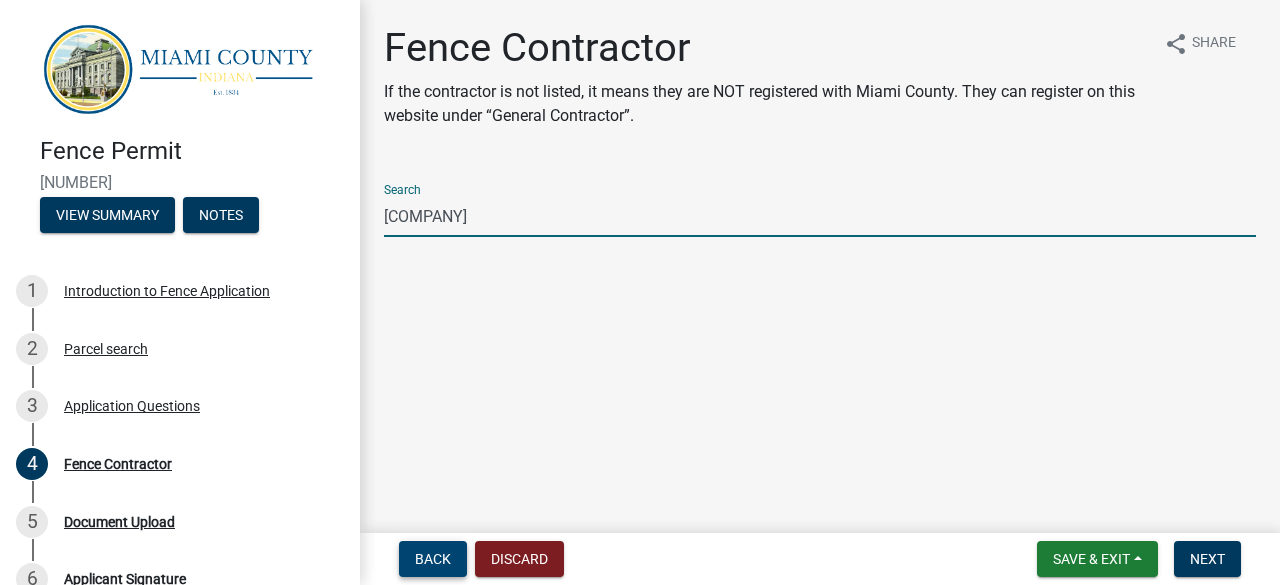 click on "Back" at bounding box center [433, 559] 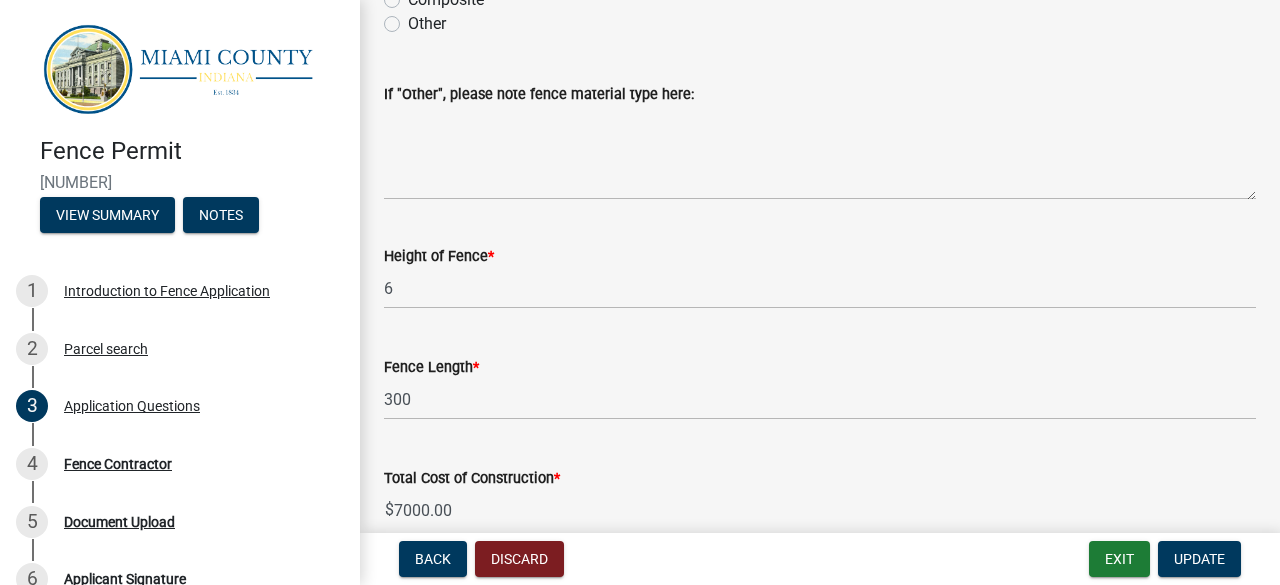 scroll, scrollTop: 2812, scrollLeft: 0, axis: vertical 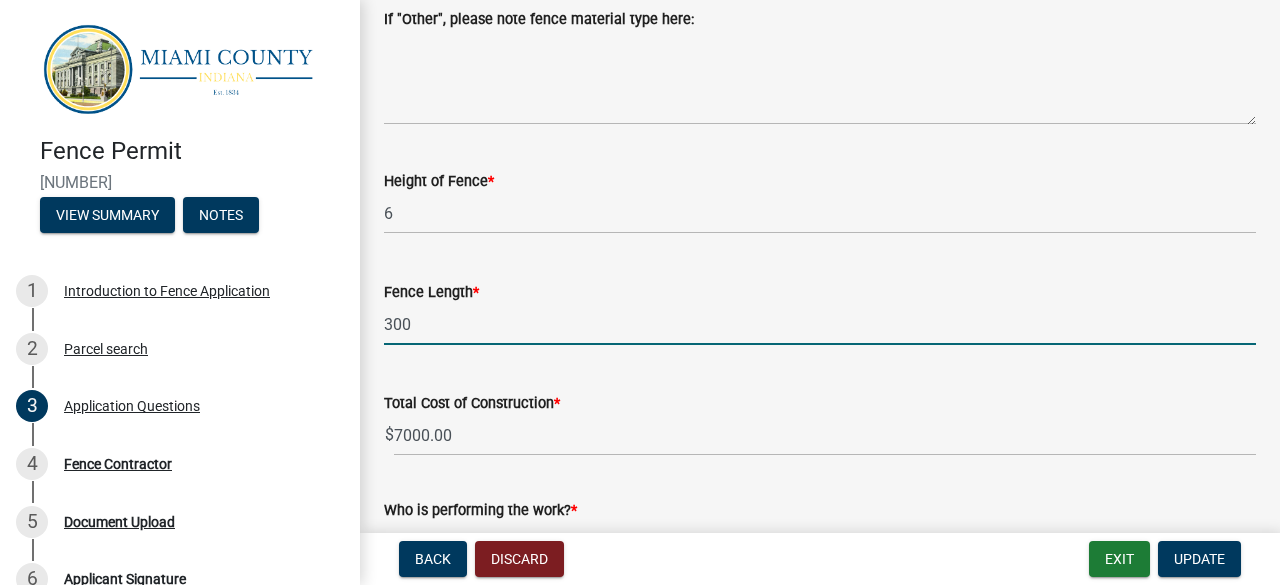 click on "300" 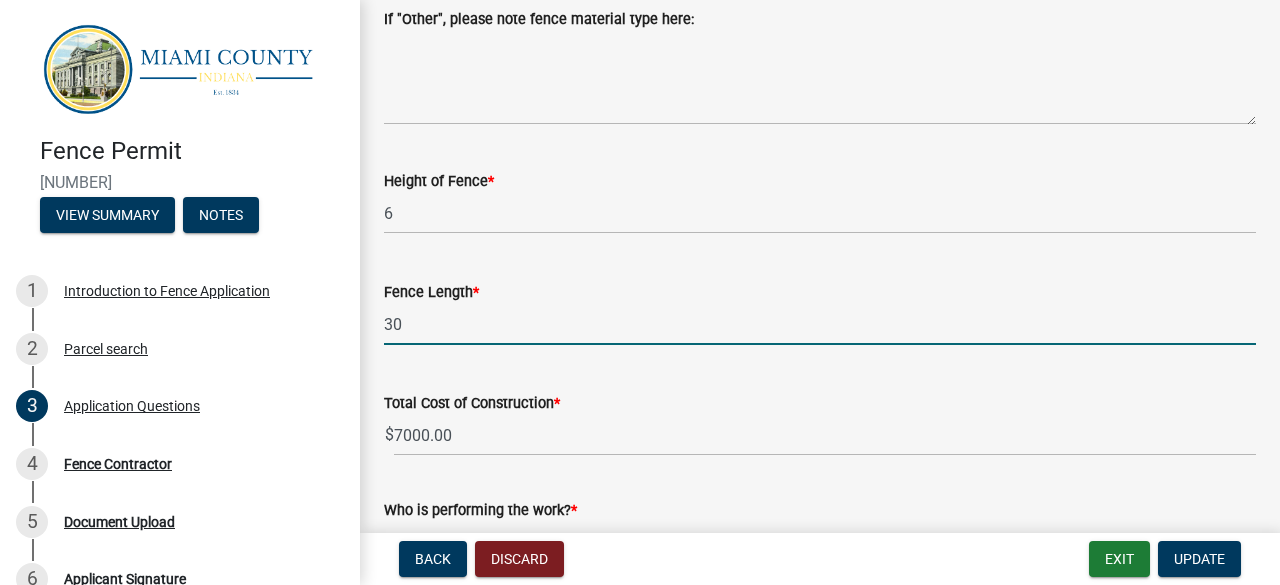 type on "3" 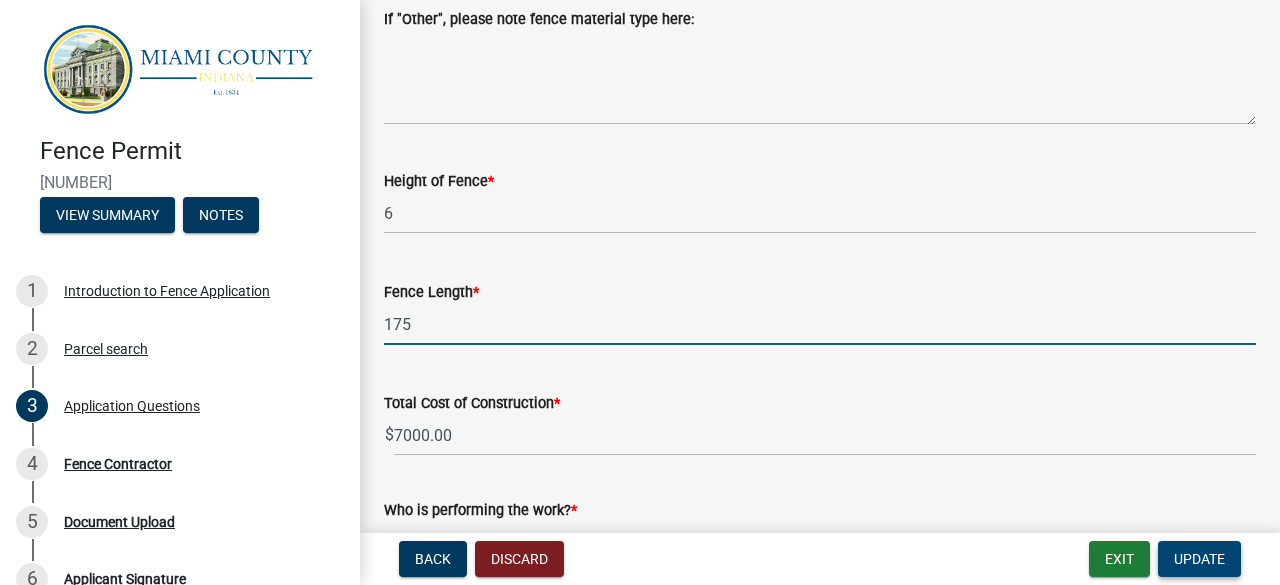 type on "175" 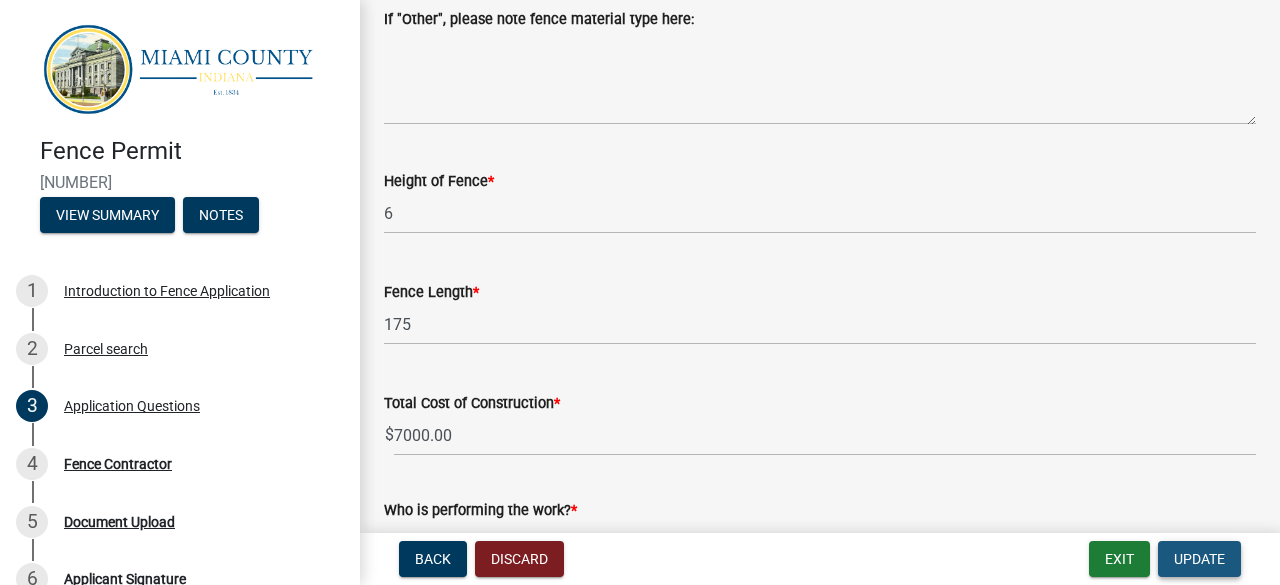 click on "Update" at bounding box center [1199, 559] 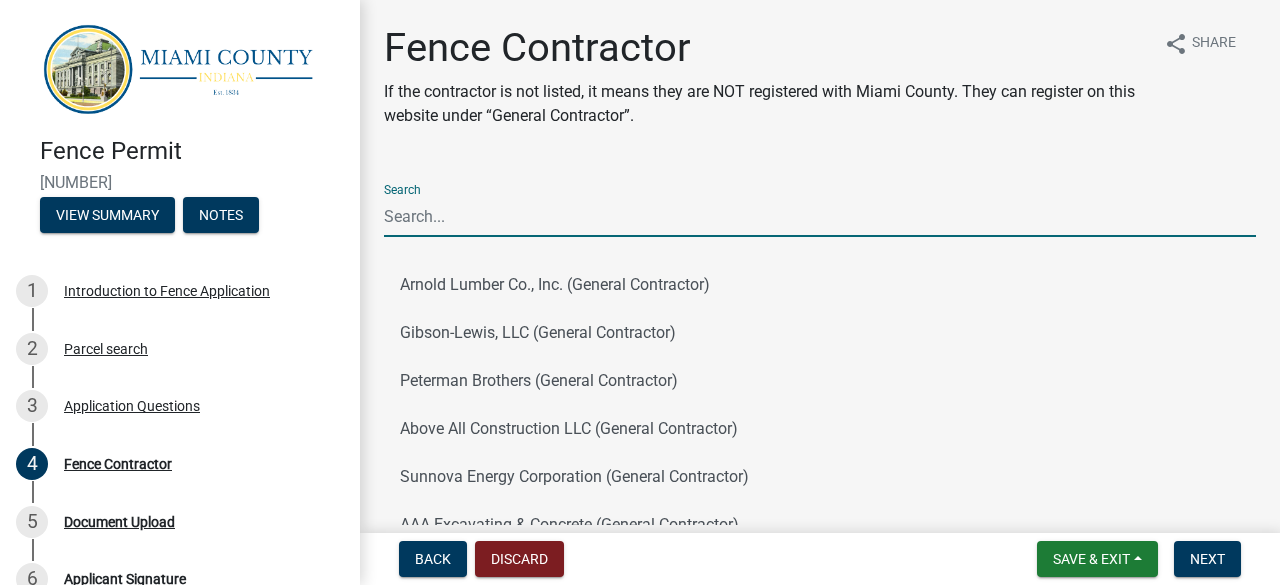 click on "Search" at bounding box center [820, 216] 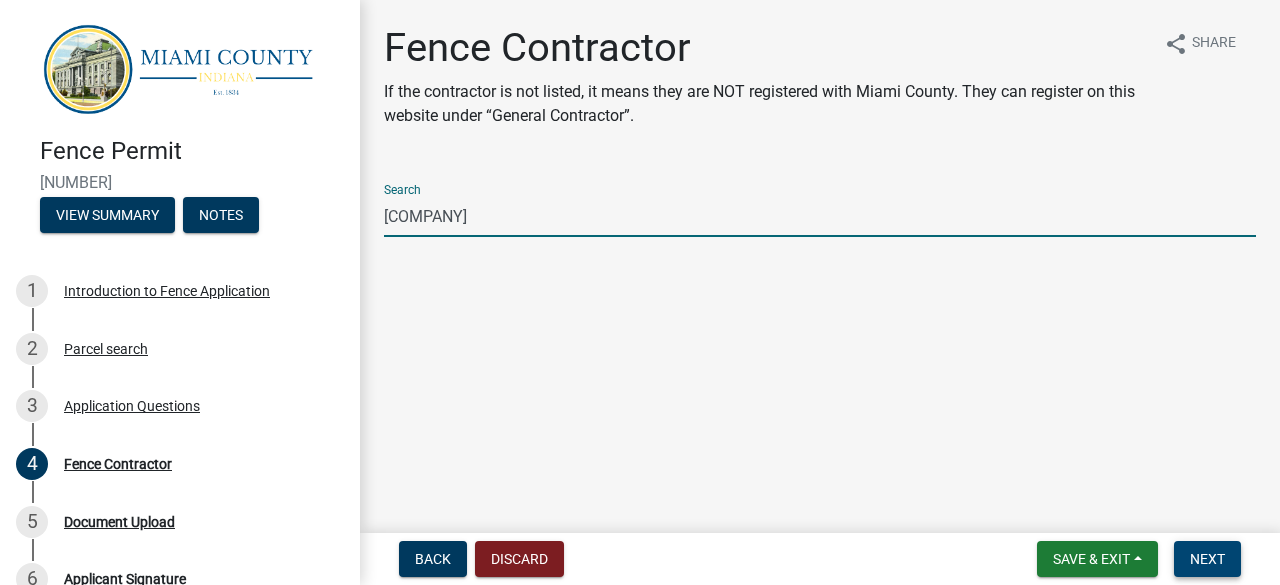 click on "Next" at bounding box center (1207, 559) 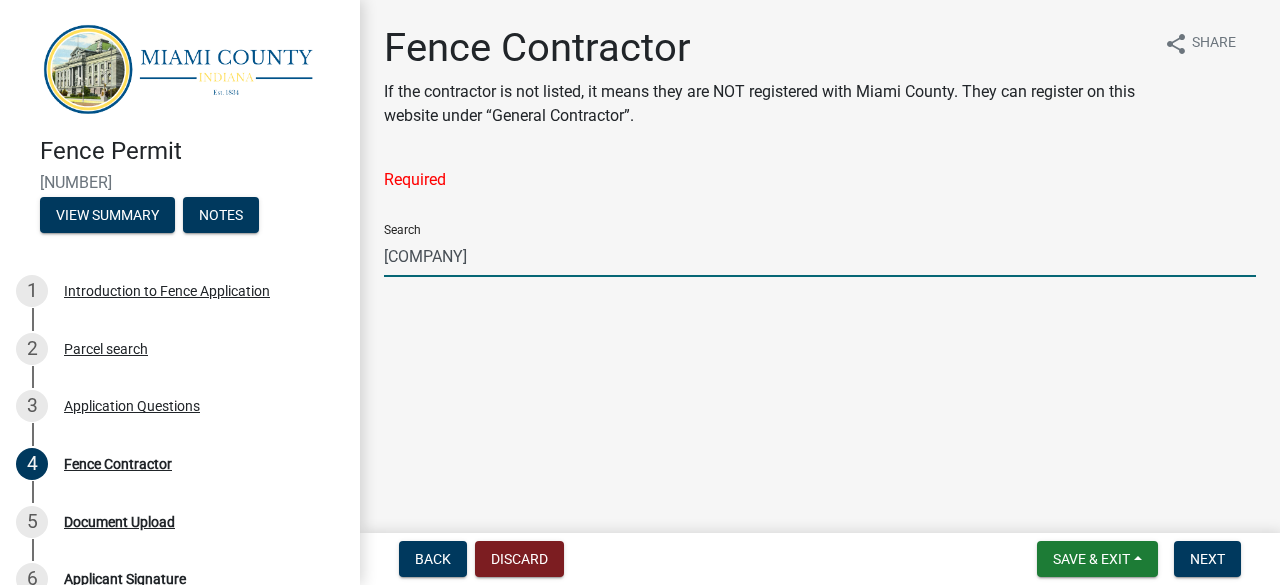 click on "[COMPANY]" at bounding box center [820, 256] 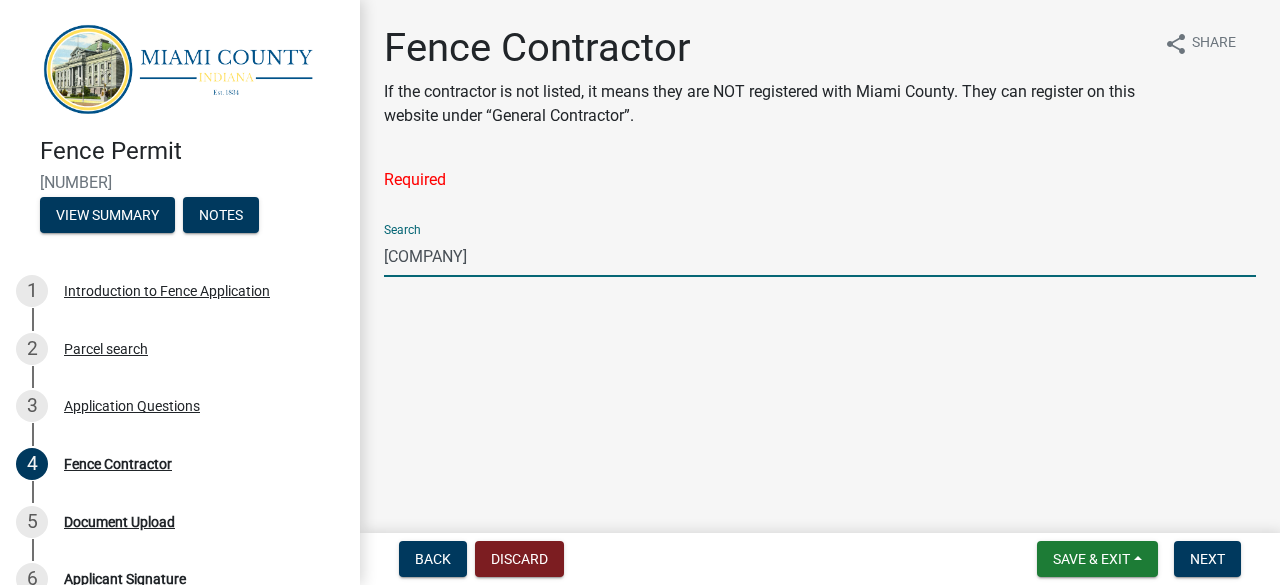 click on "[COMPANY]" at bounding box center [820, 256] 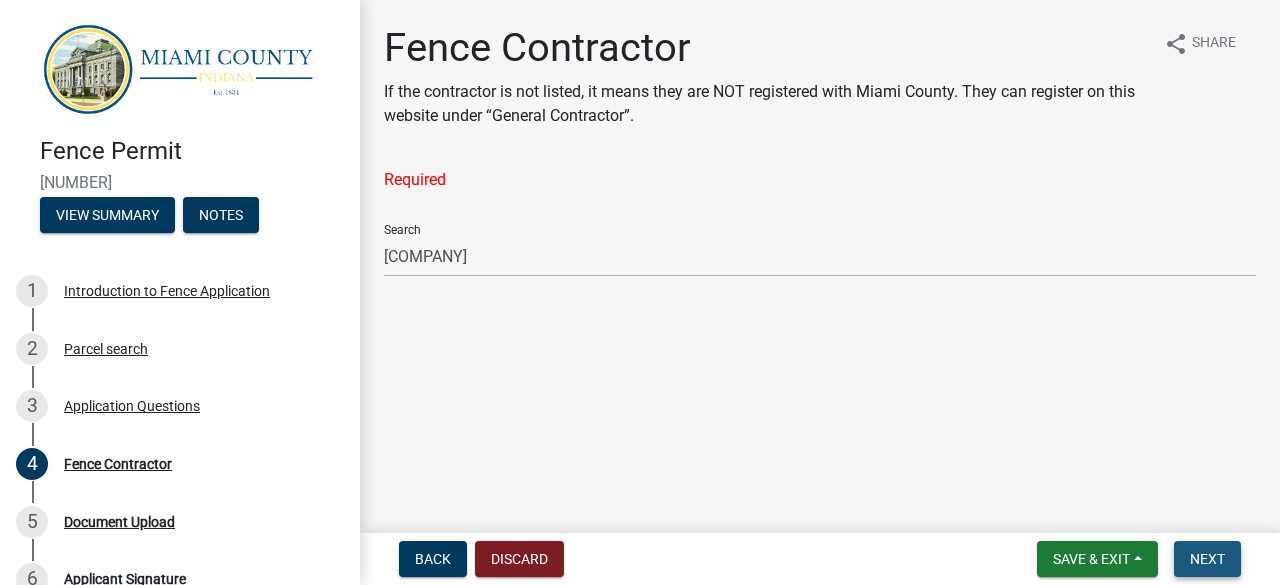click on "Next" at bounding box center (1207, 559) 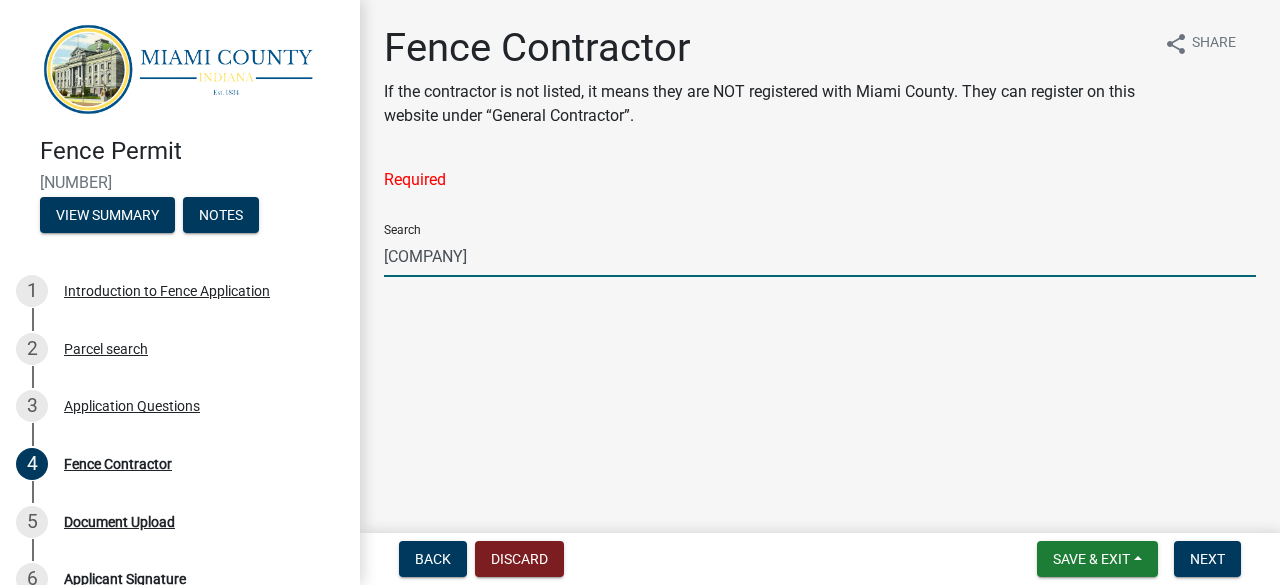 click on "[COMPANY]" at bounding box center [820, 256] 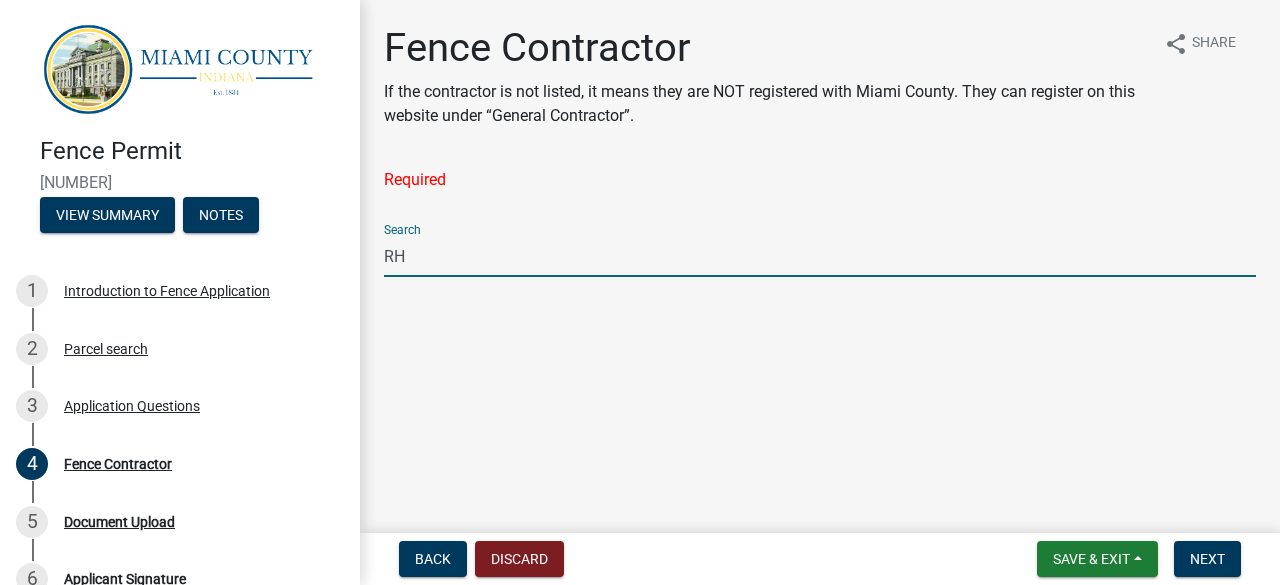 type on "R" 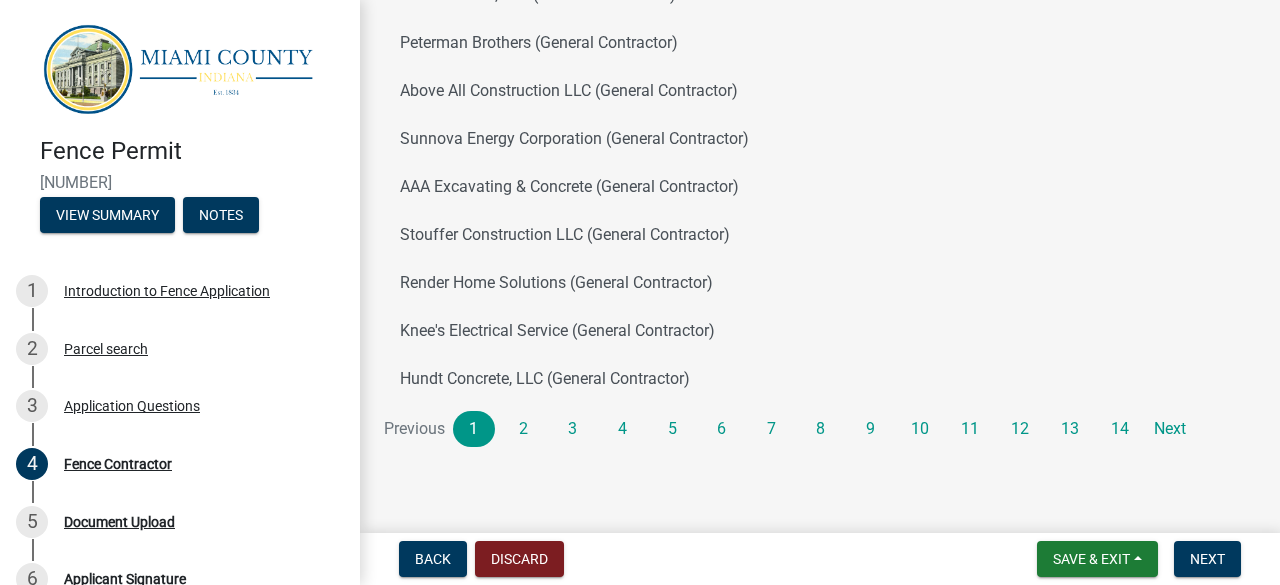 scroll, scrollTop: 0, scrollLeft: 0, axis: both 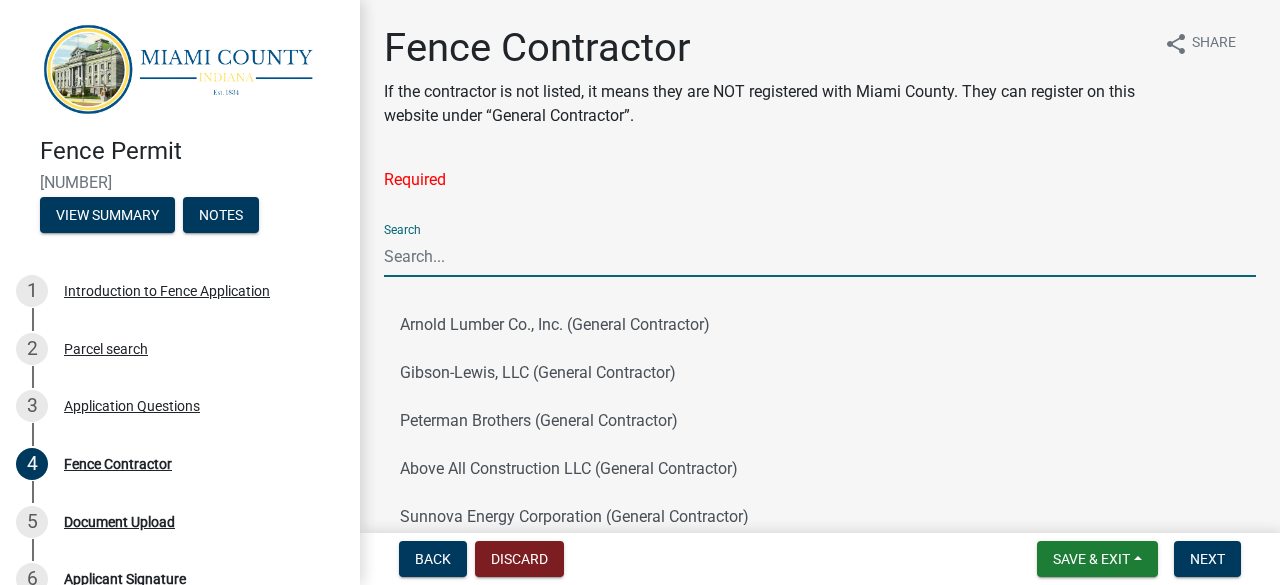 click on "Search" at bounding box center [820, 256] 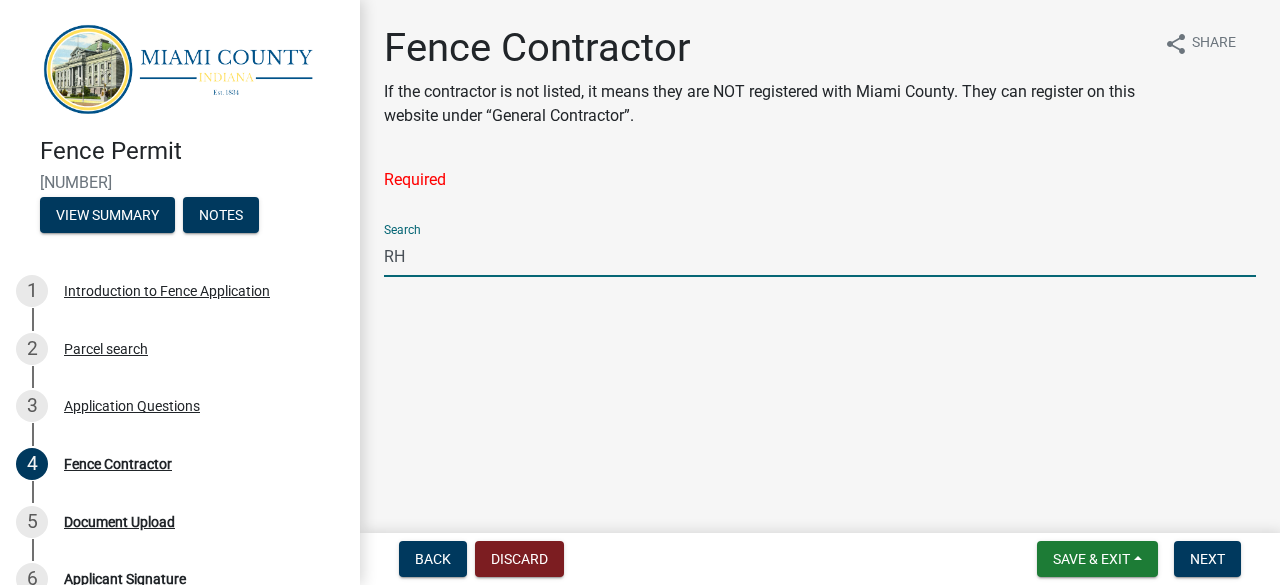 type on "R" 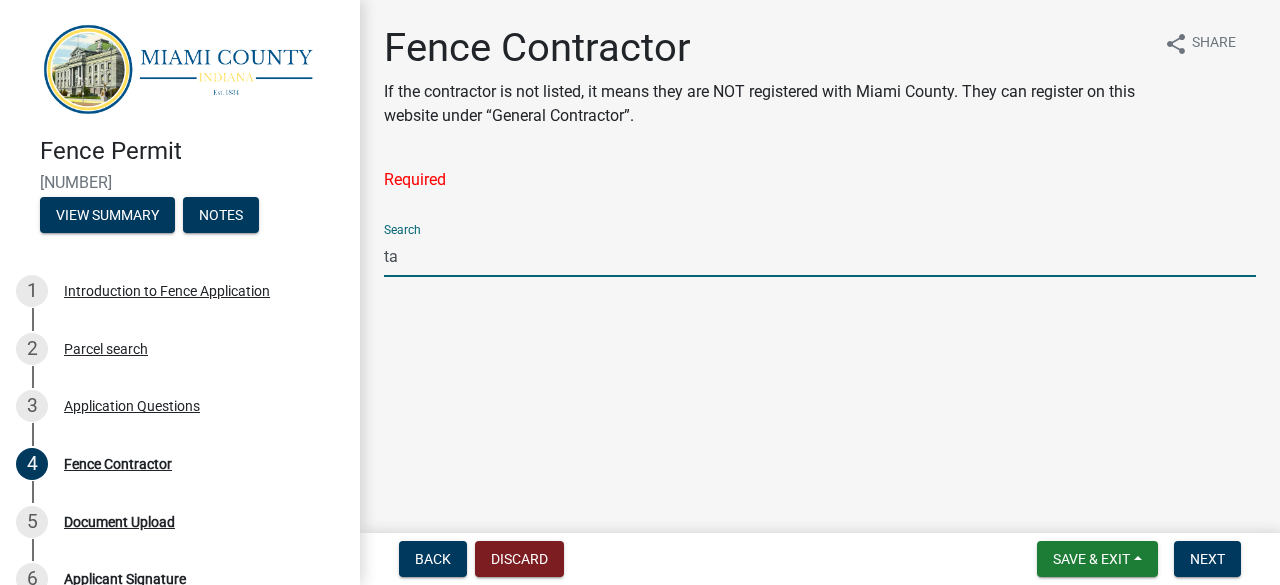 type on "t" 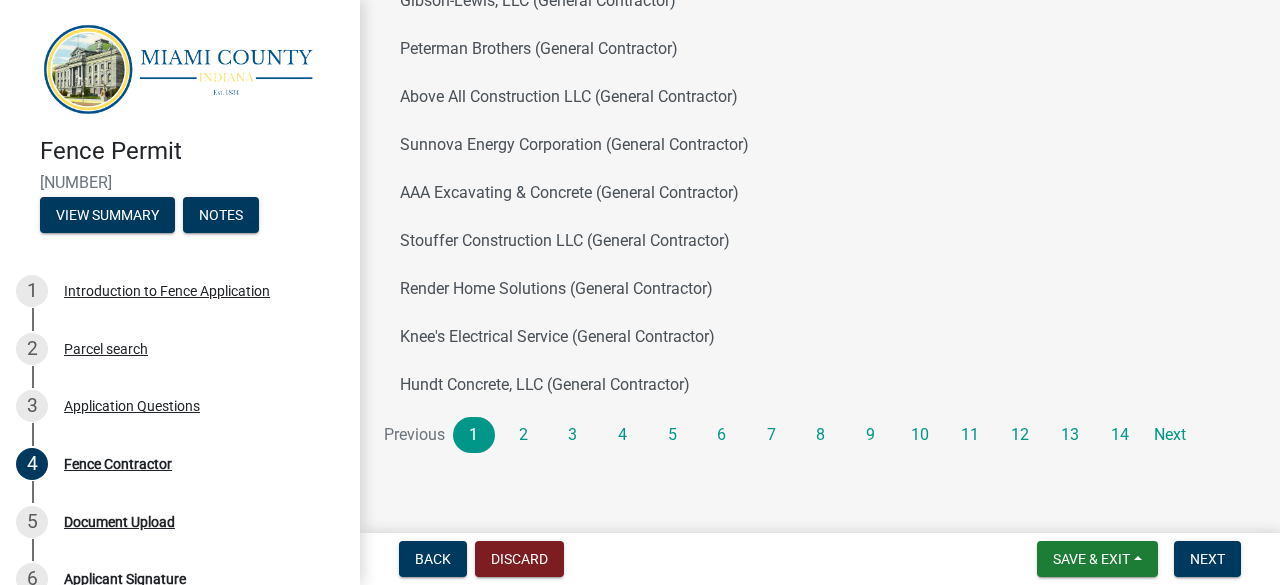 scroll, scrollTop: 378, scrollLeft: 0, axis: vertical 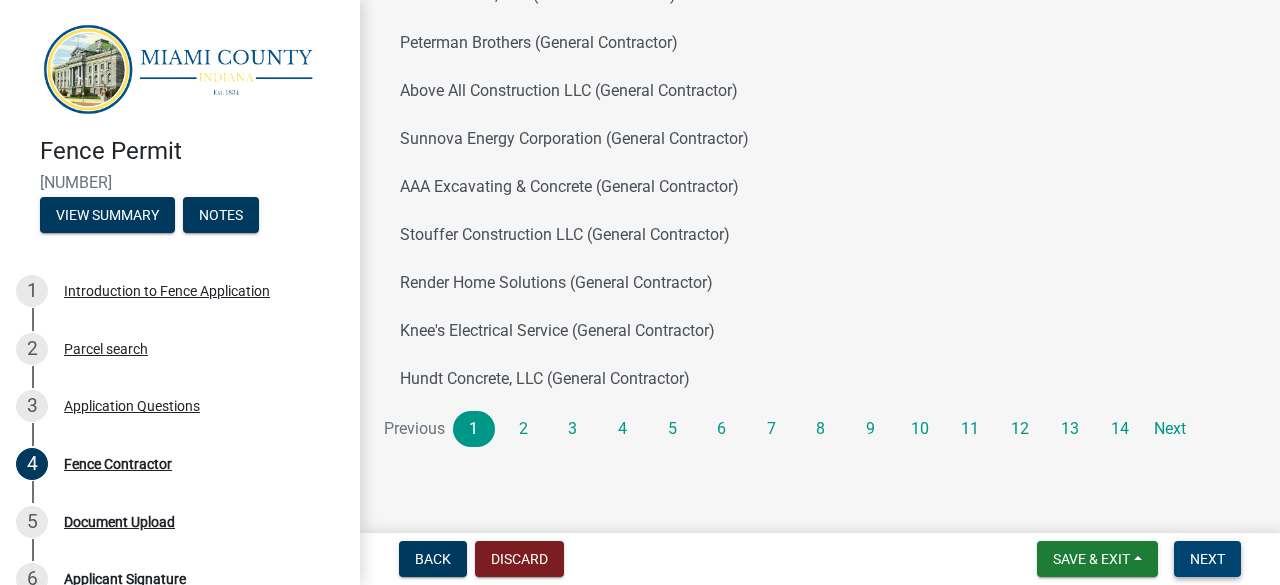 type 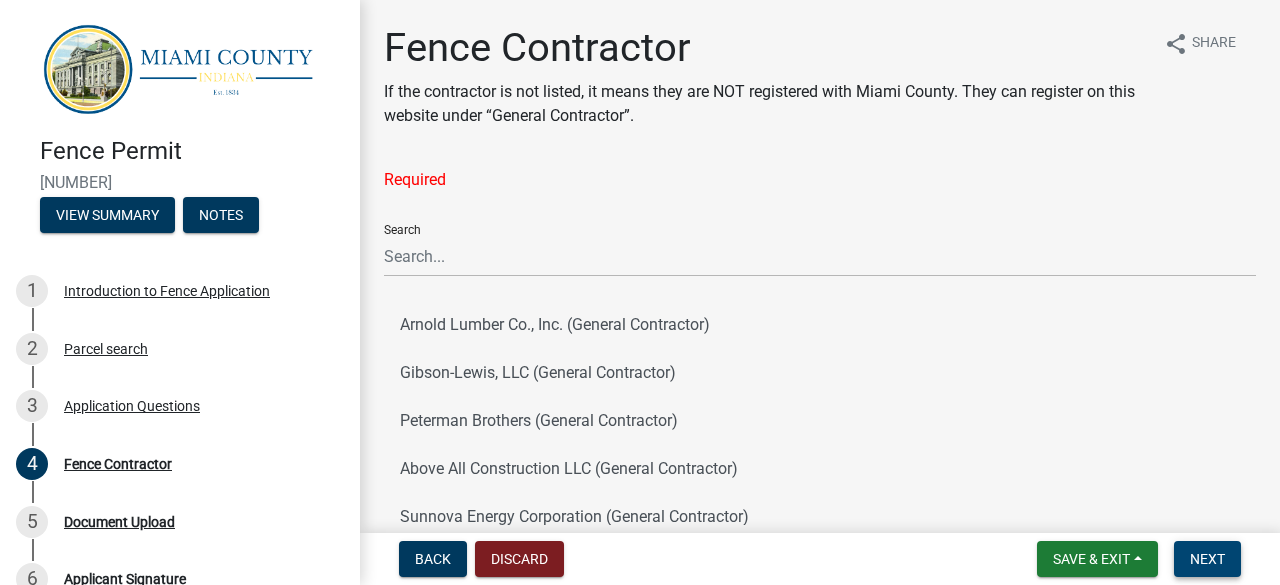 scroll, scrollTop: 378, scrollLeft: 0, axis: vertical 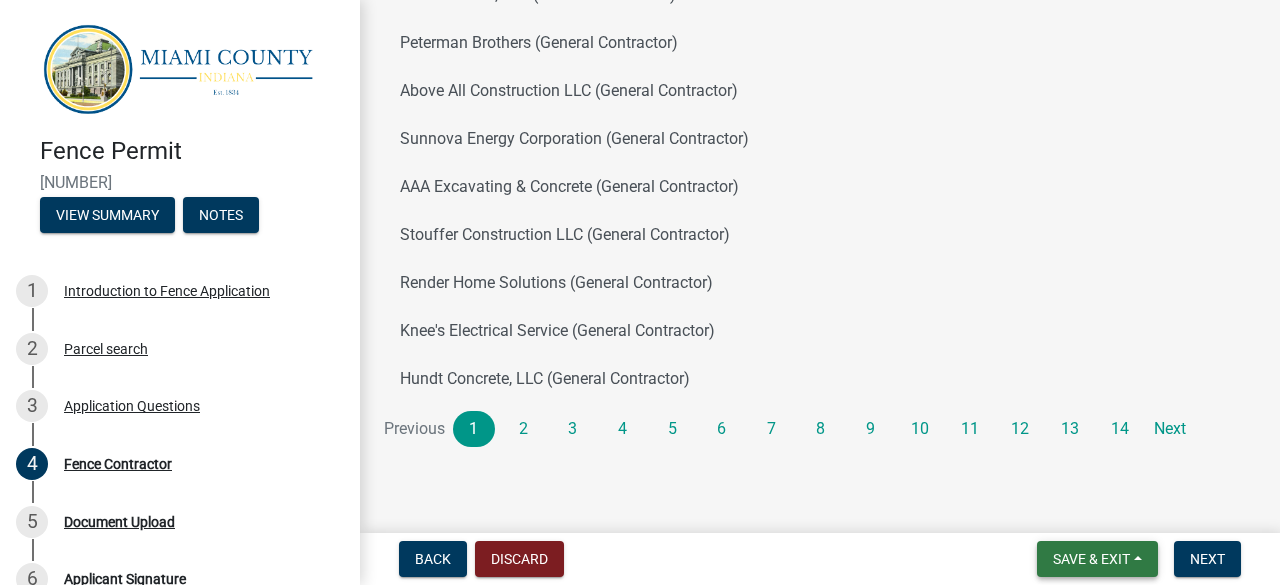 click on "Save & Exit" at bounding box center [1091, 559] 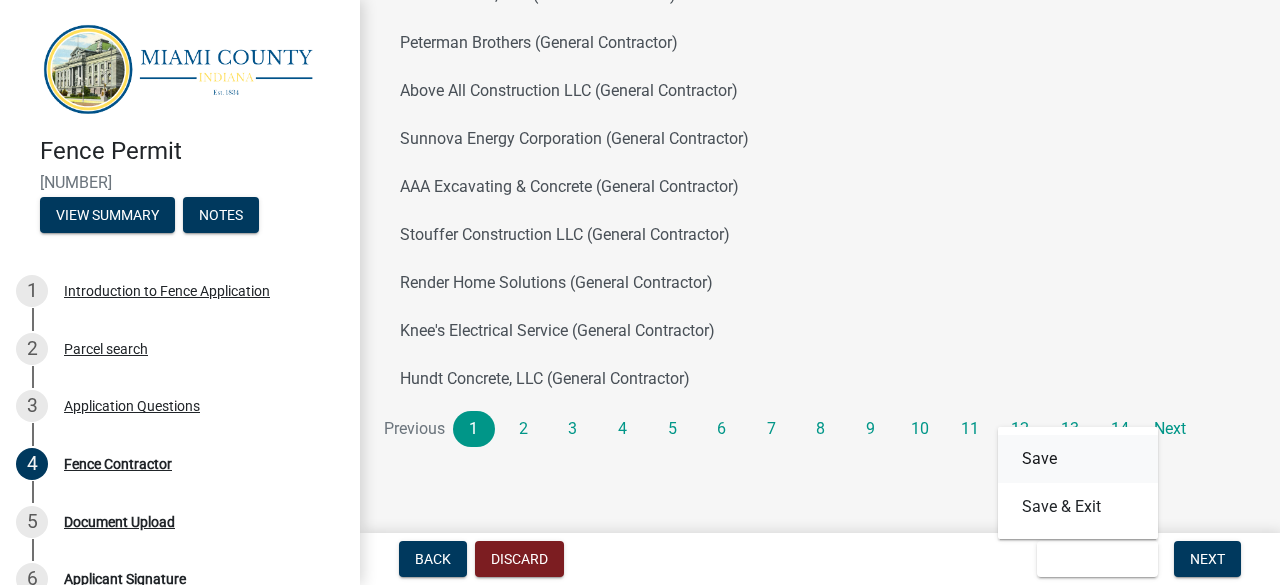 click on "Save" at bounding box center (1078, 459) 